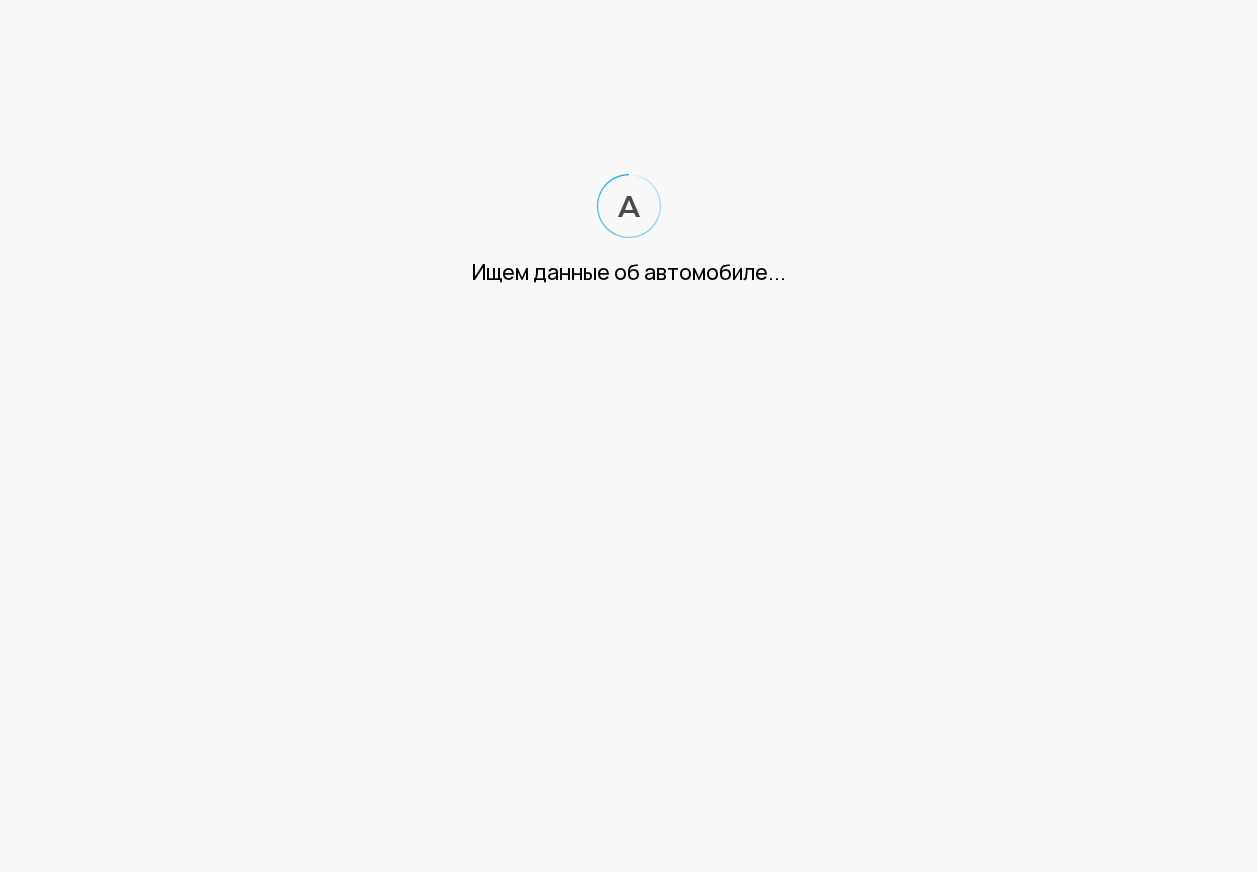 scroll, scrollTop: 0, scrollLeft: 0, axis: both 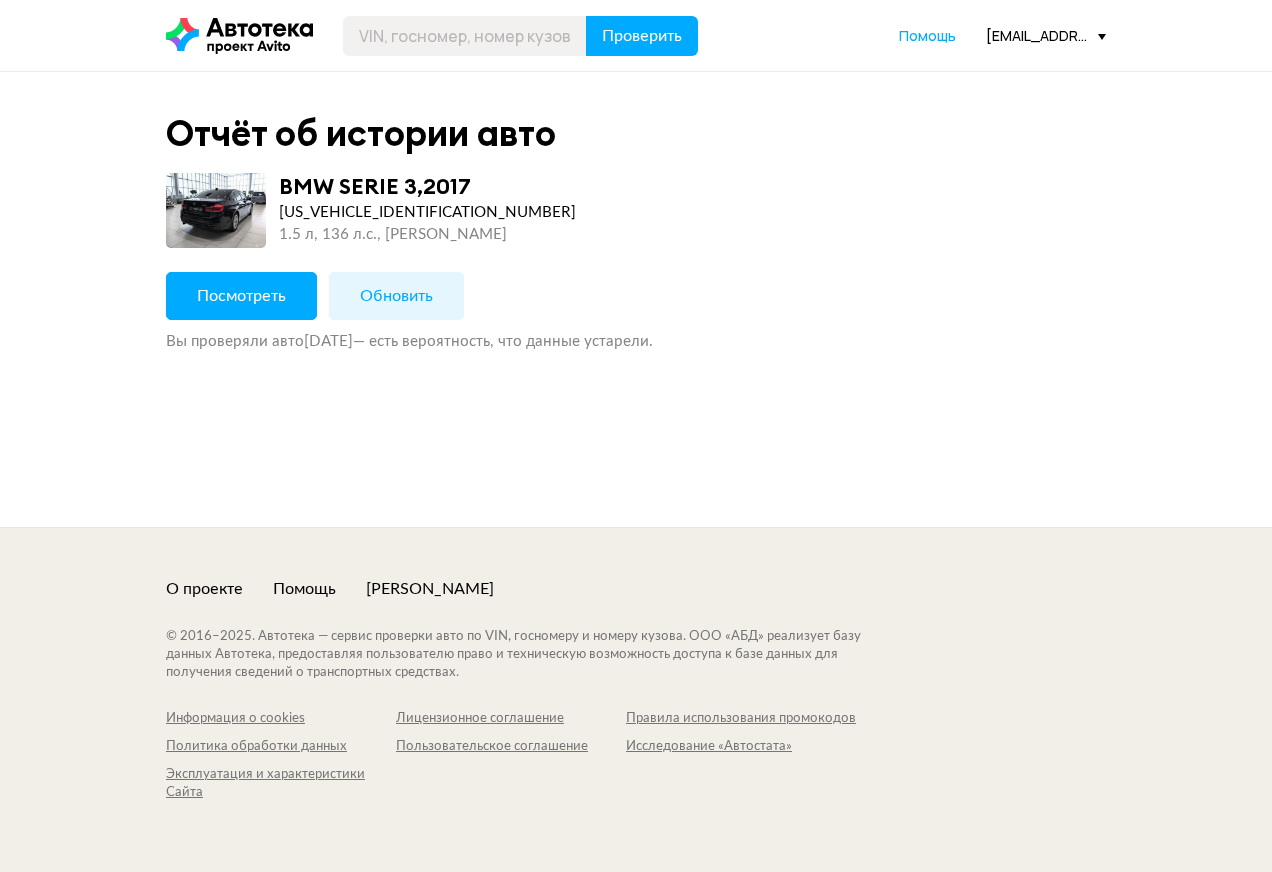 click on "Посмотреть" at bounding box center (241, 296) 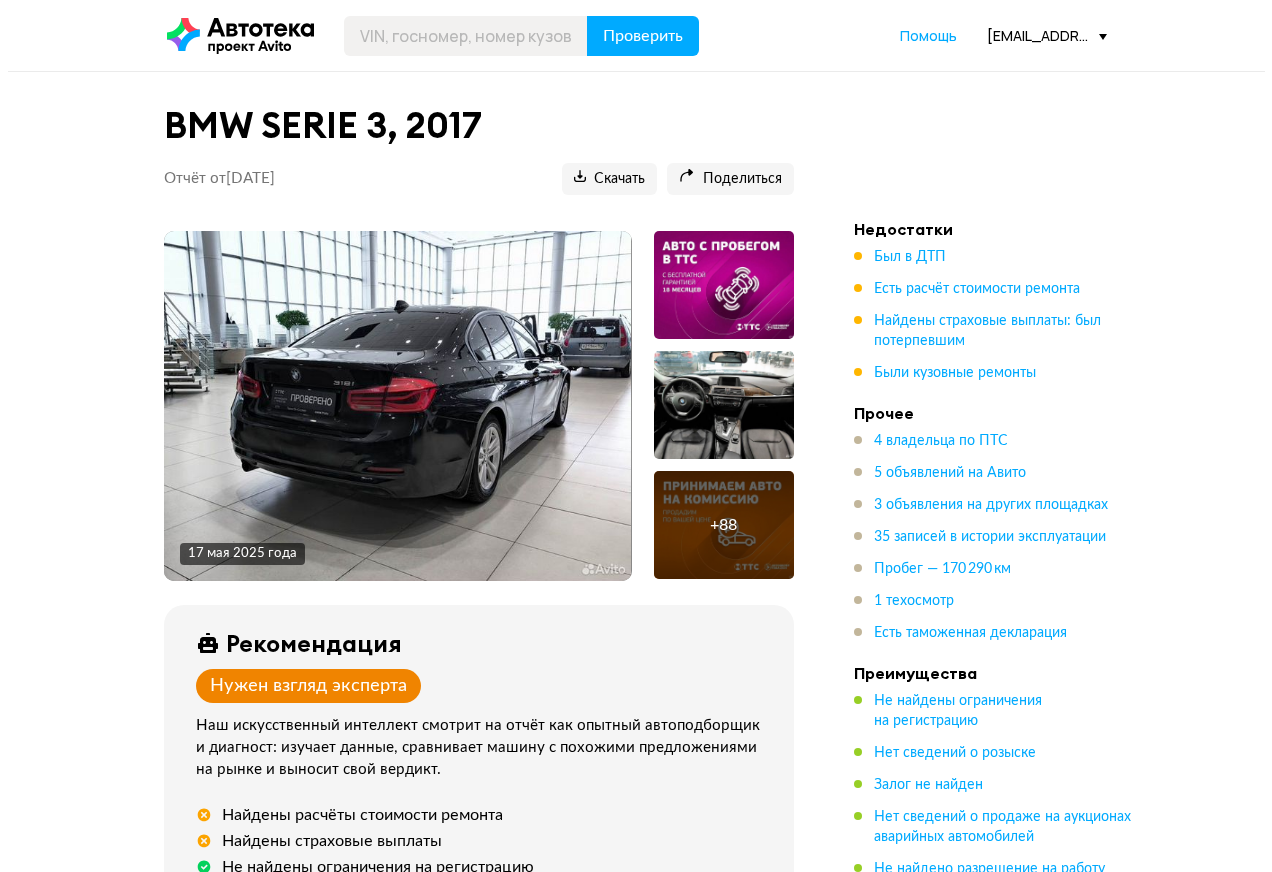 scroll, scrollTop: 2500, scrollLeft: 0, axis: vertical 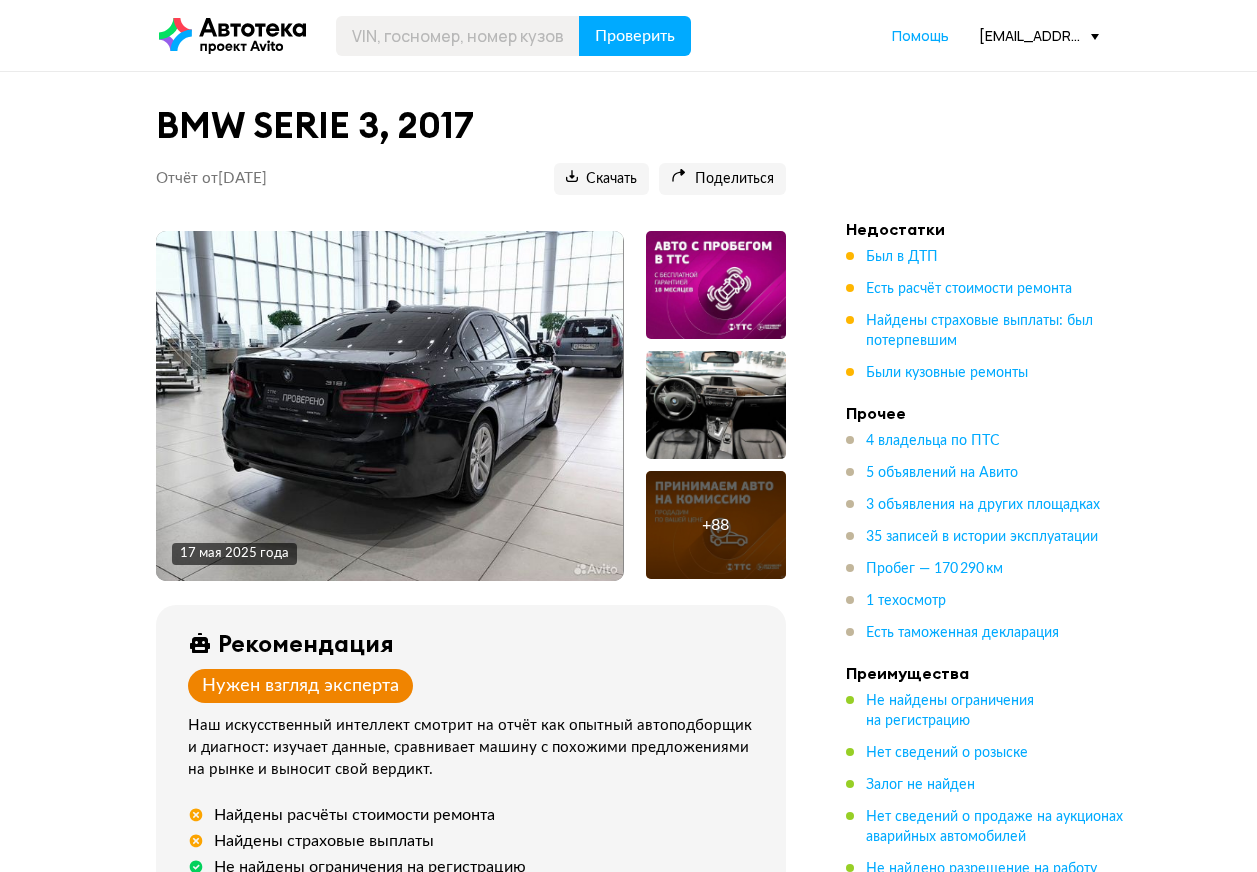 click on "Подробнее" at bounding box center (736, 2921) 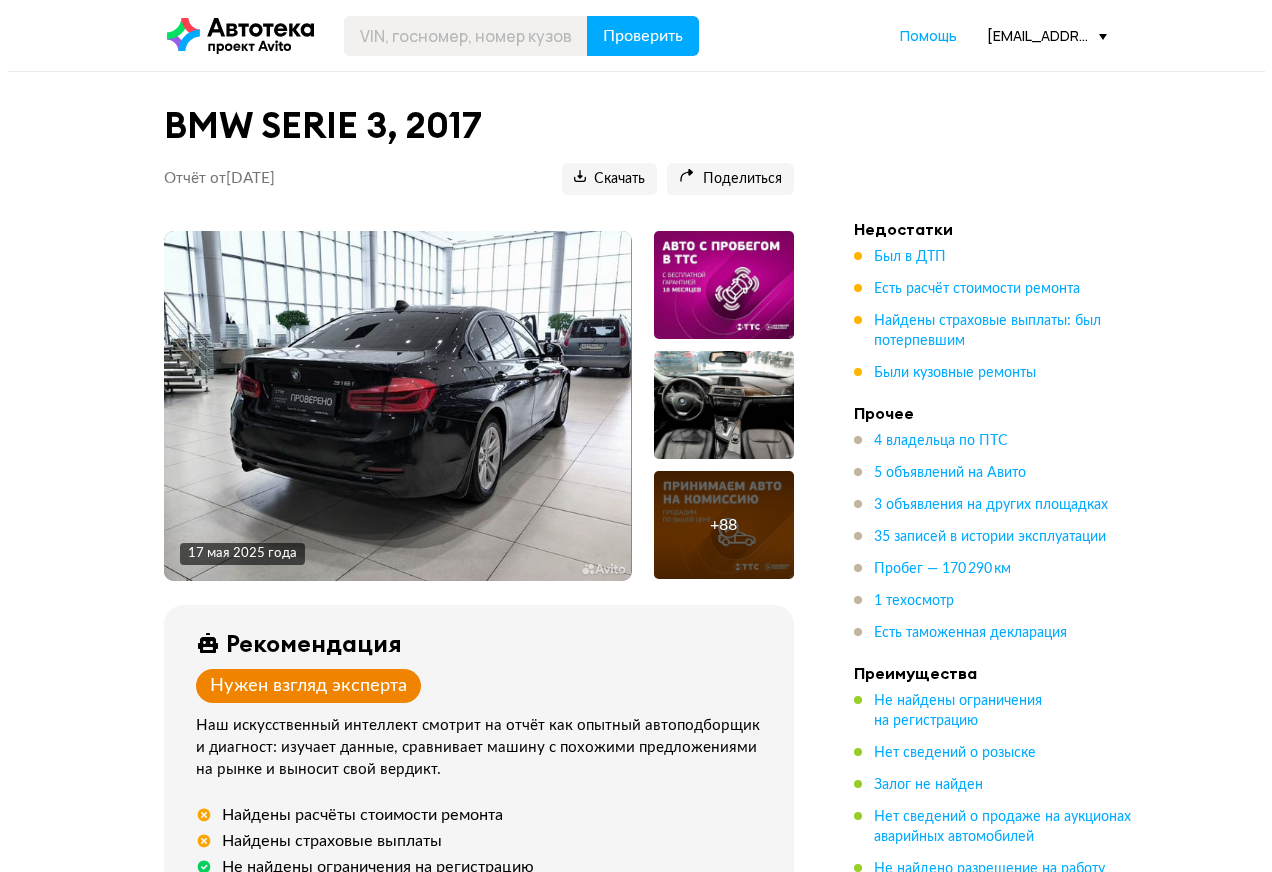 type 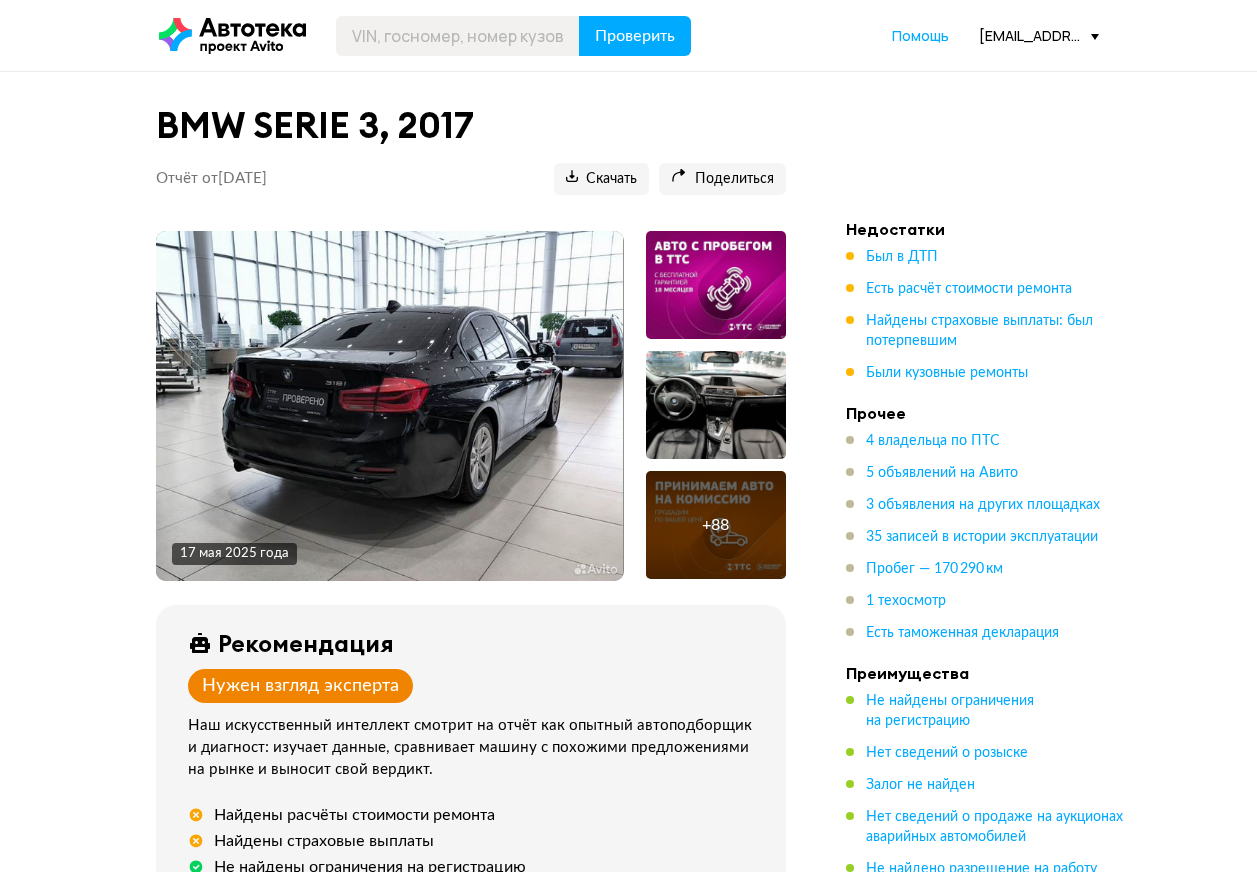 click on "Подробнее" at bounding box center [736, 2969] 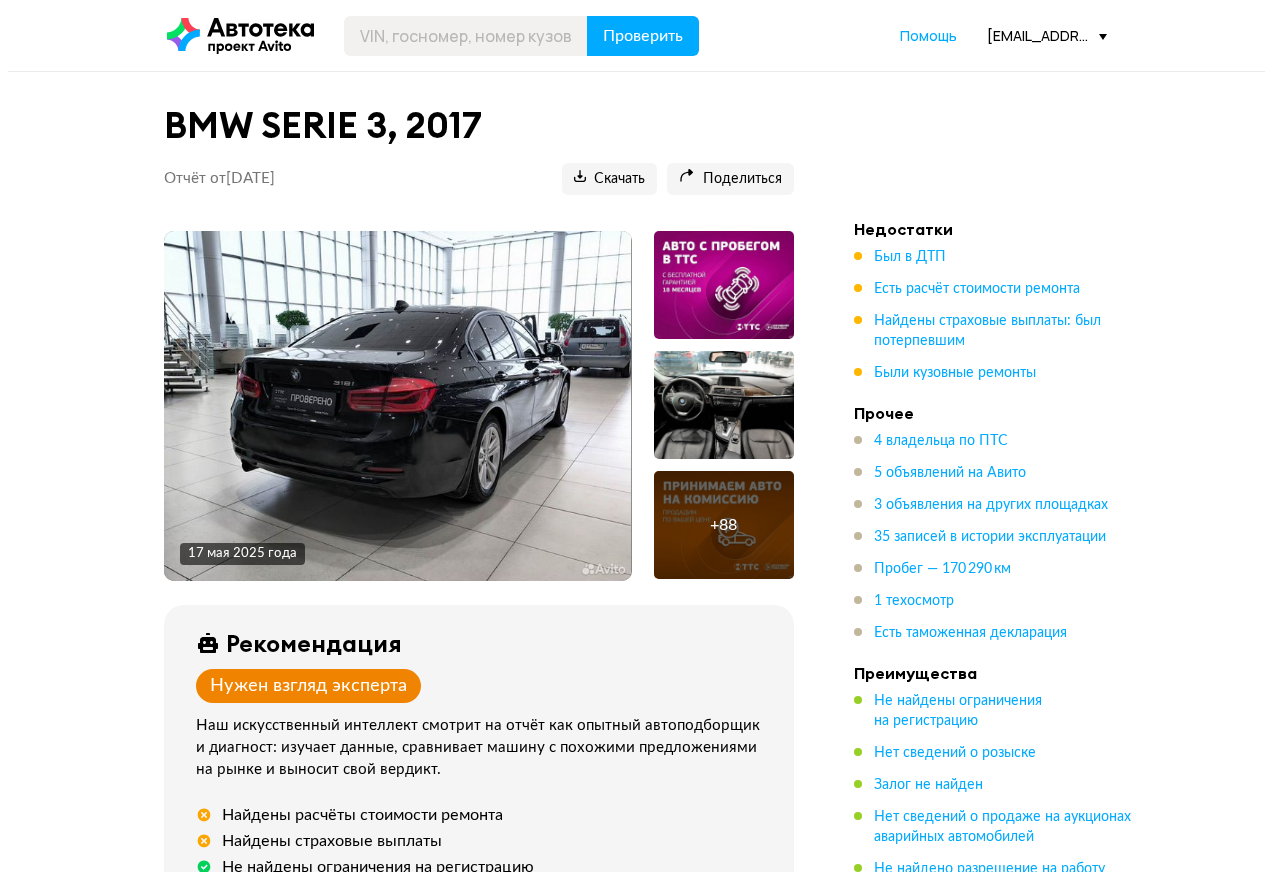 type 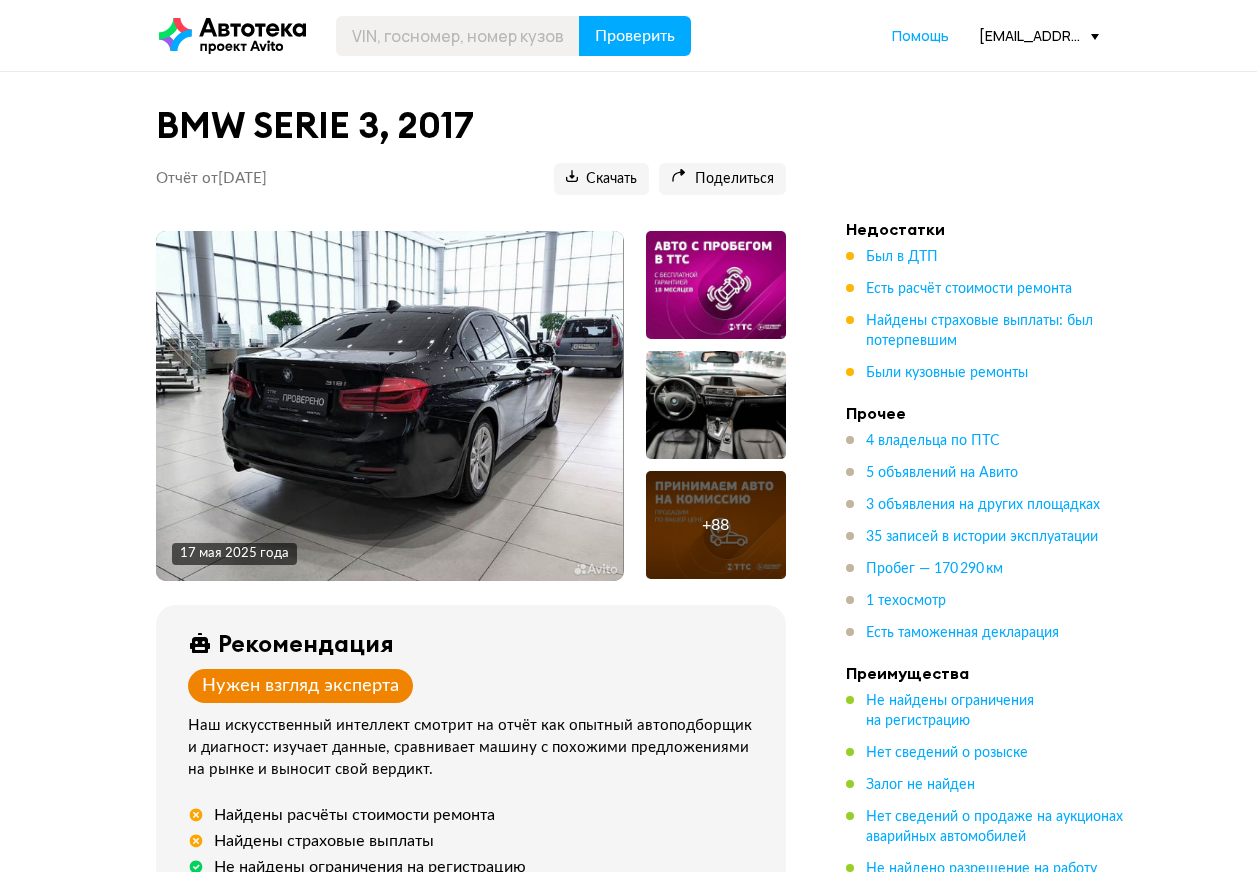 click on "Подробнее" at bounding box center (736, 3083) 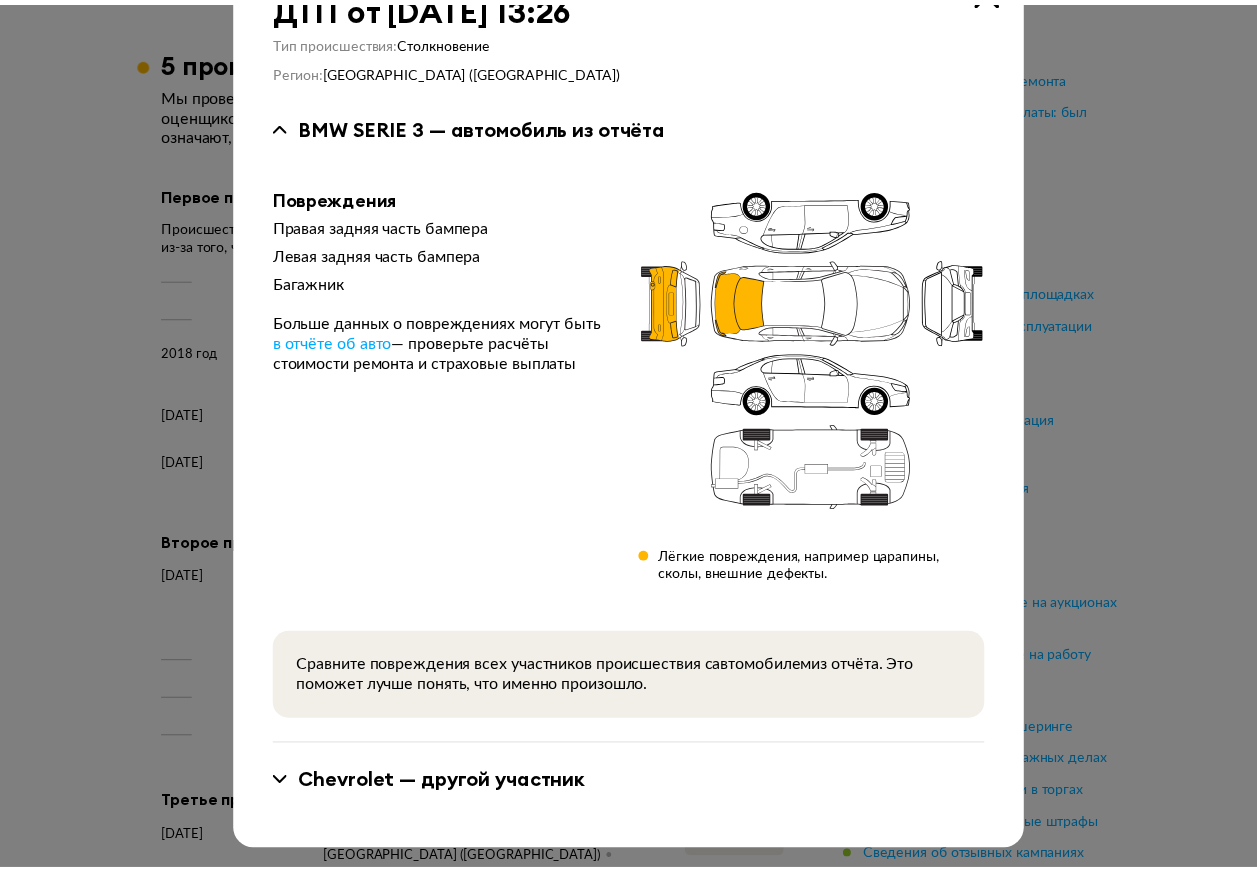 scroll, scrollTop: 0, scrollLeft: 0, axis: both 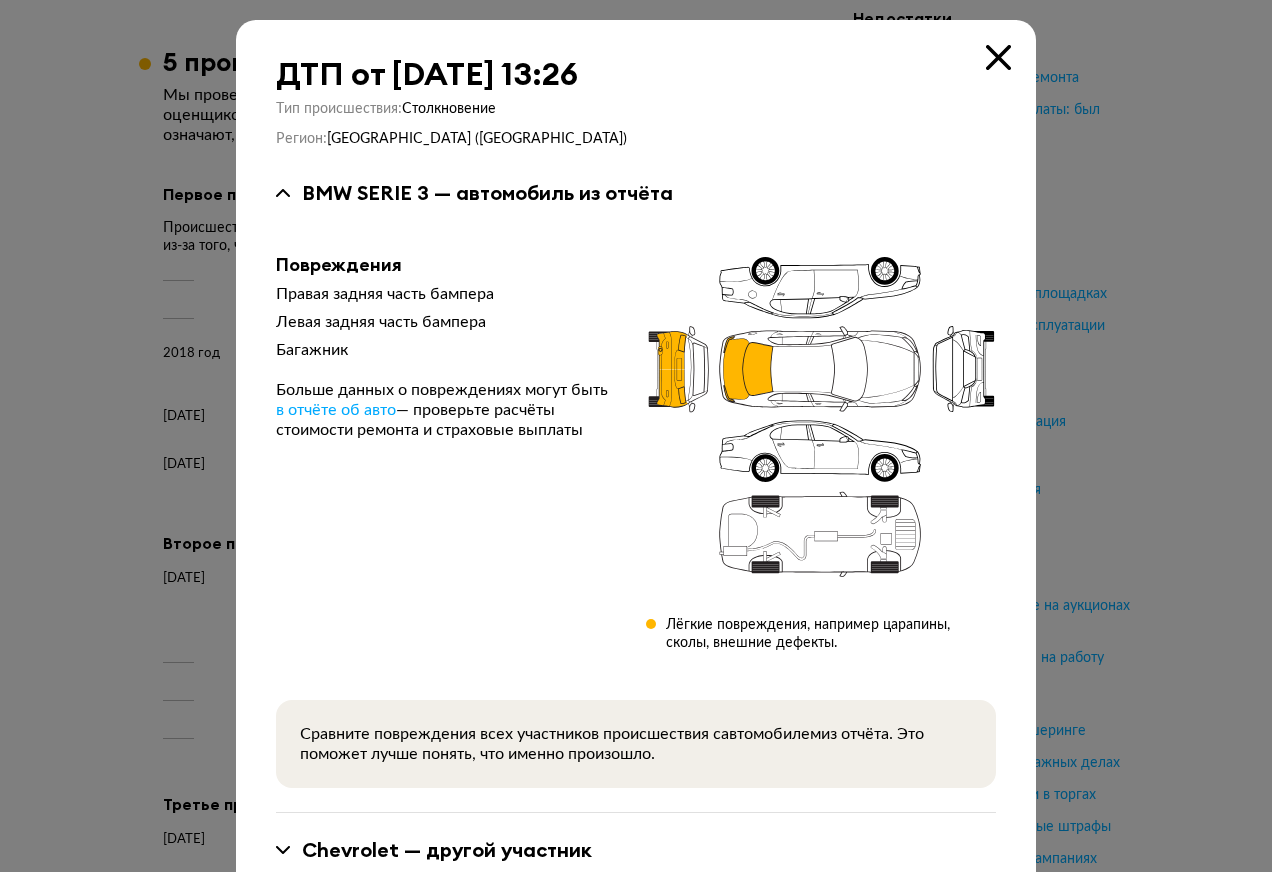 type 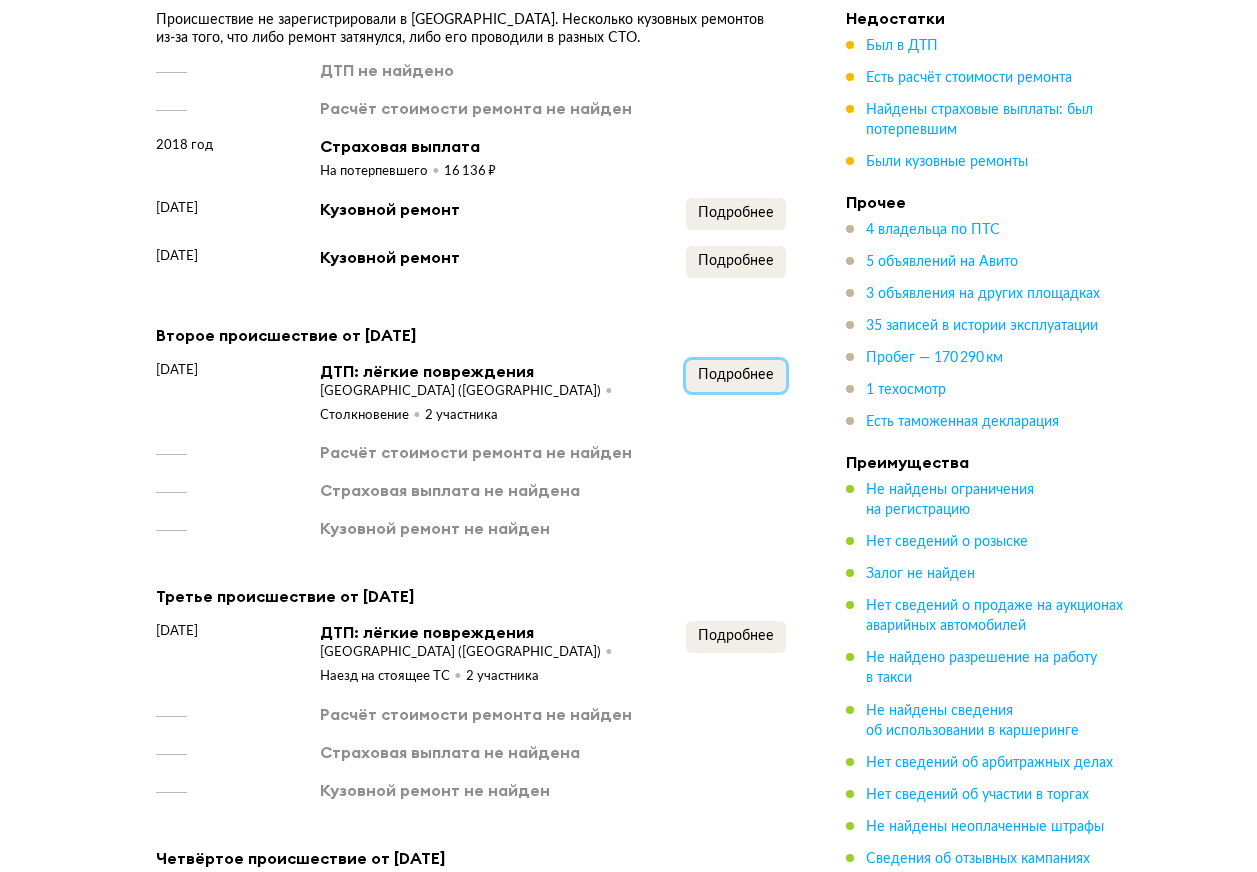 scroll, scrollTop: 2800, scrollLeft: 0, axis: vertical 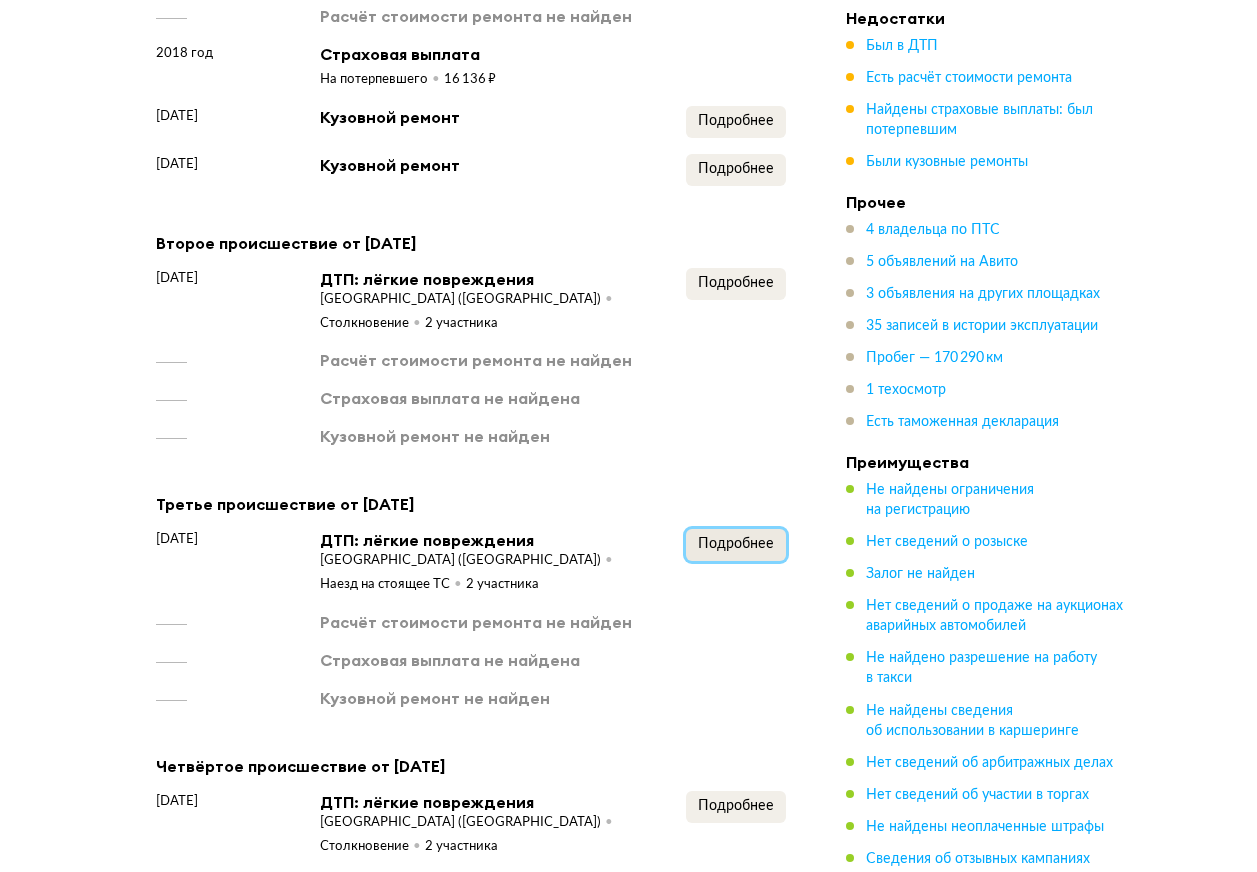 click on "Подробнее" at bounding box center [736, 544] 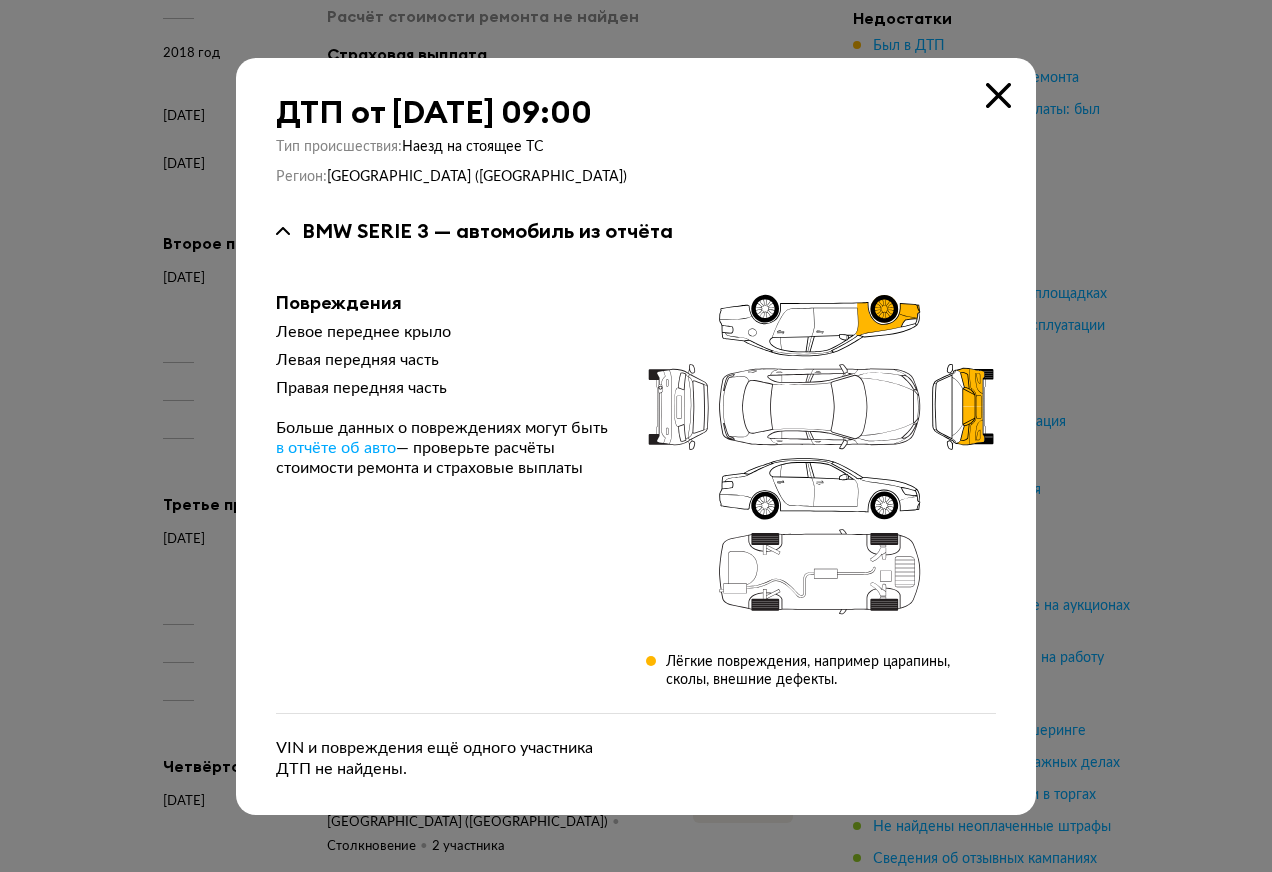 type 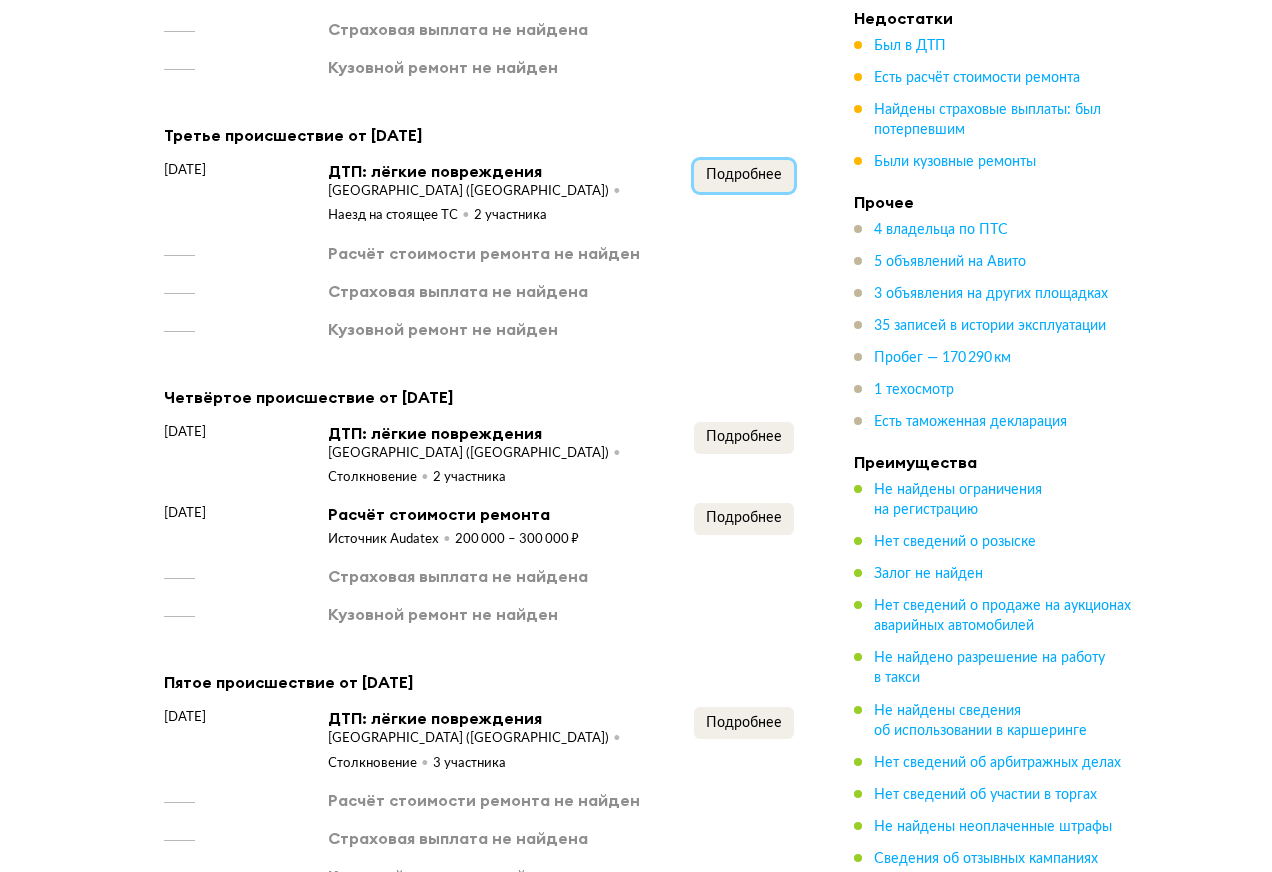 scroll, scrollTop: 3200, scrollLeft: 0, axis: vertical 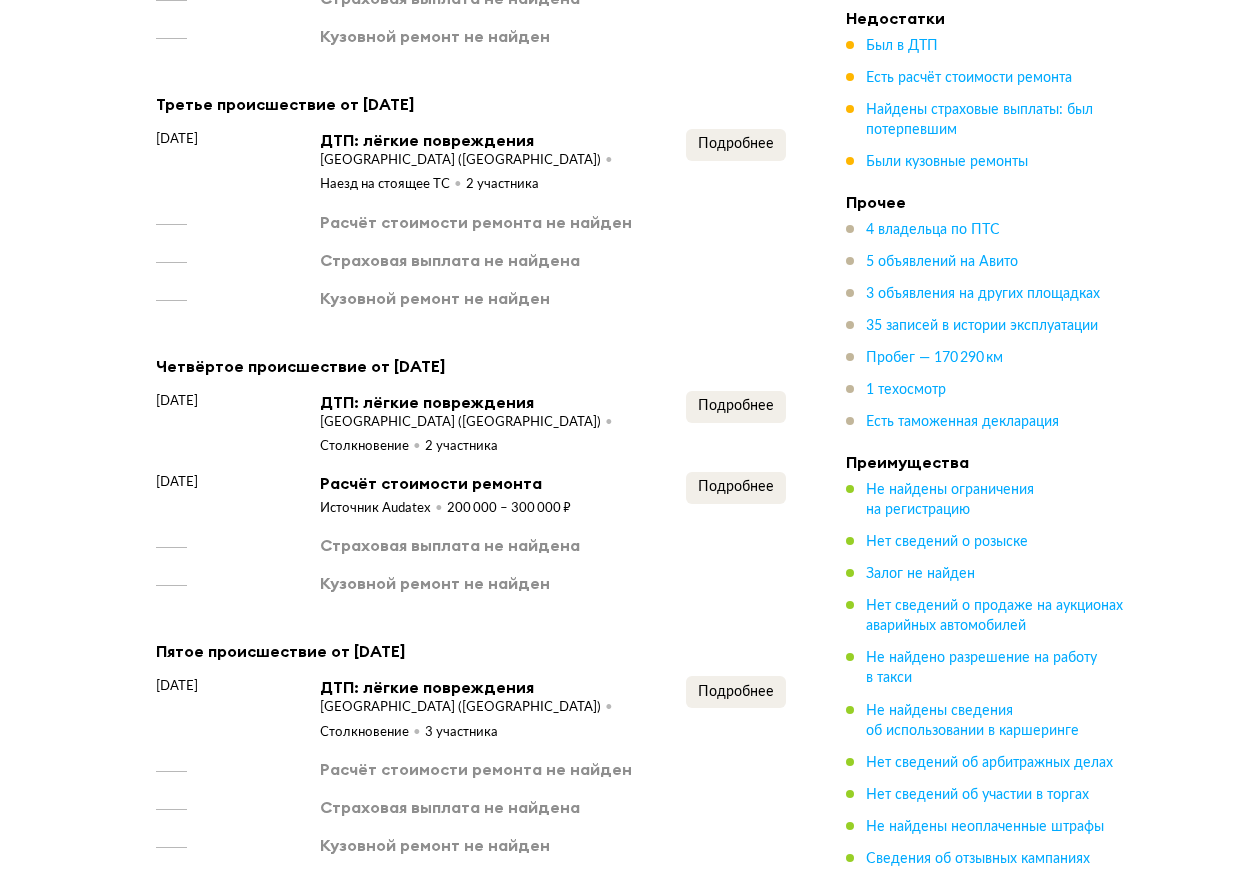 click on "Подробнее" at bounding box center (736, 424) 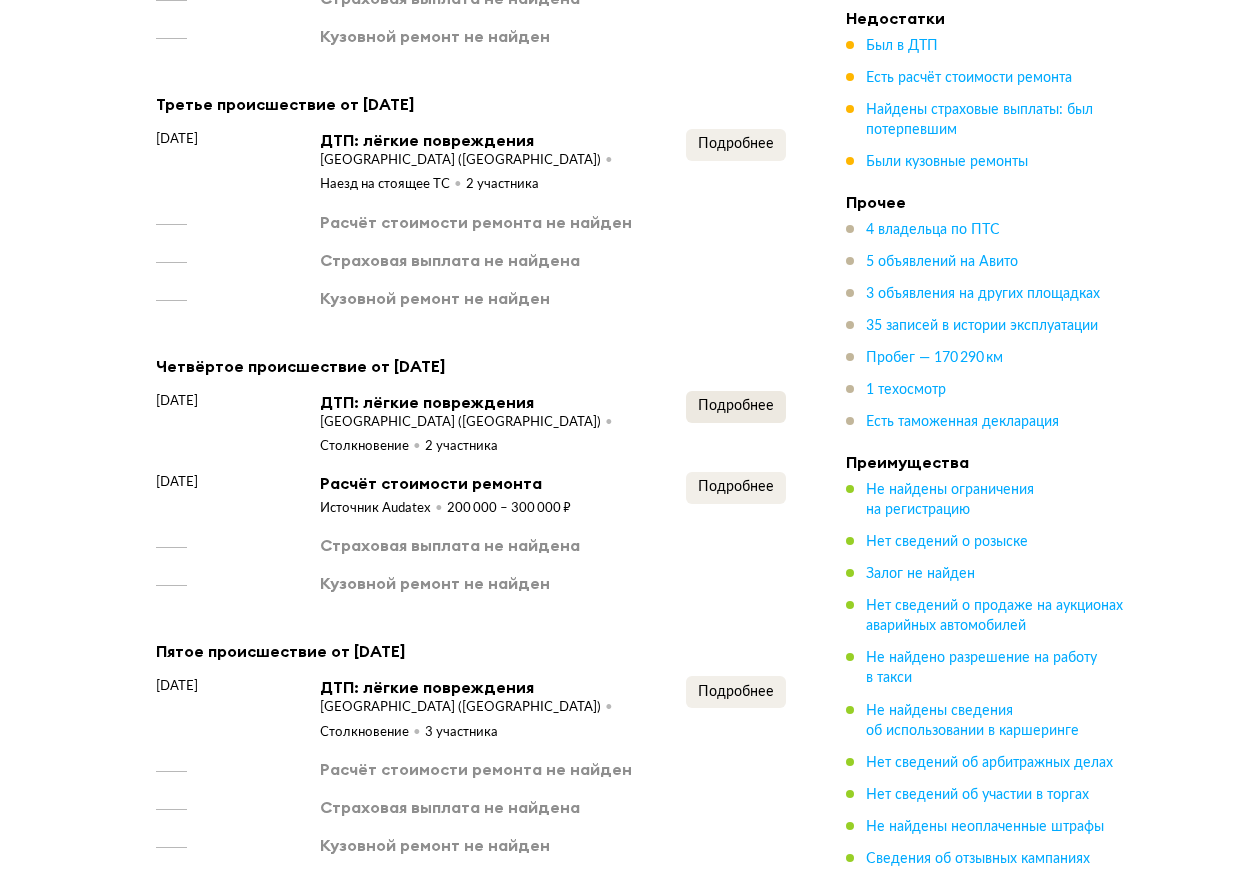 drag, startPoint x: 775, startPoint y: 411, endPoint x: 761, endPoint y: 411, distance: 14 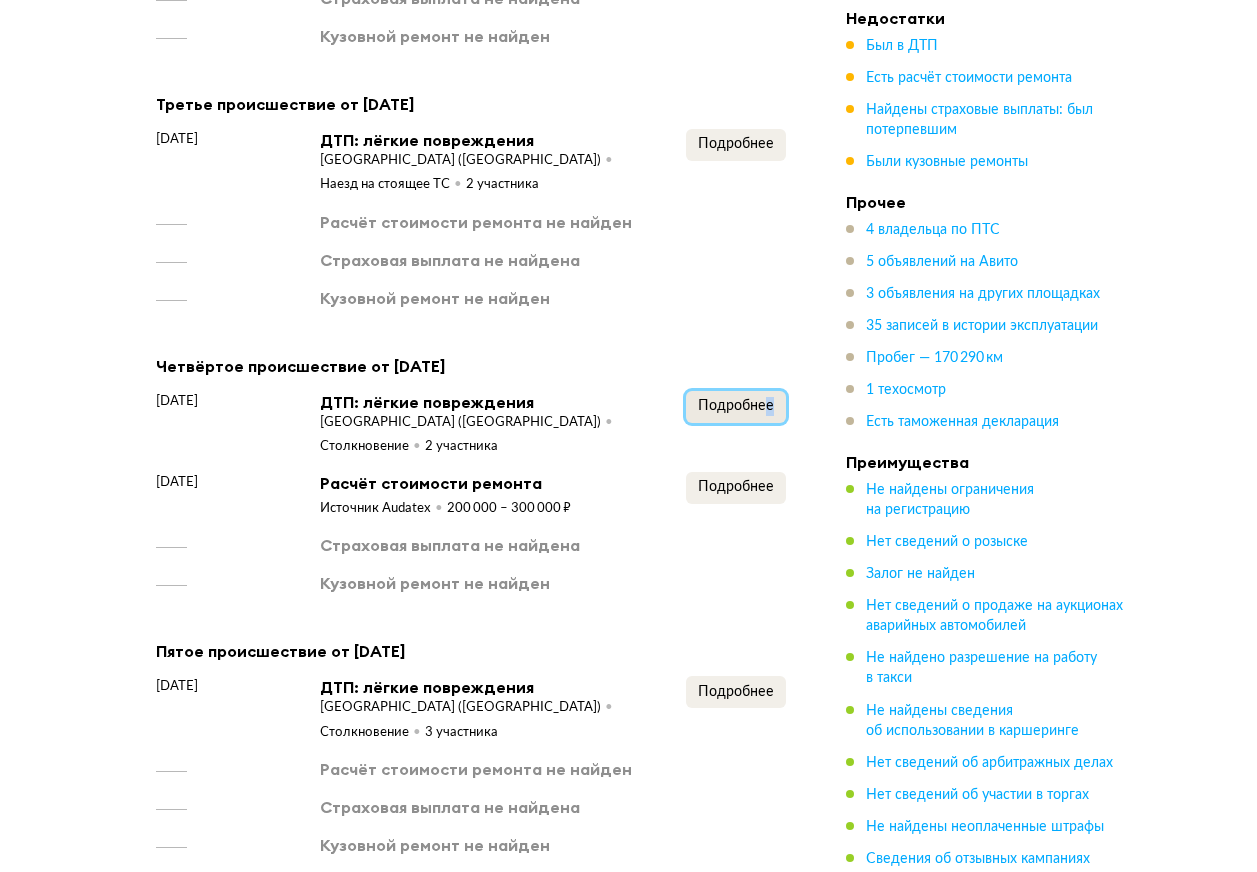 drag, startPoint x: 761, startPoint y: 411, endPoint x: 750, endPoint y: 412, distance: 11.045361 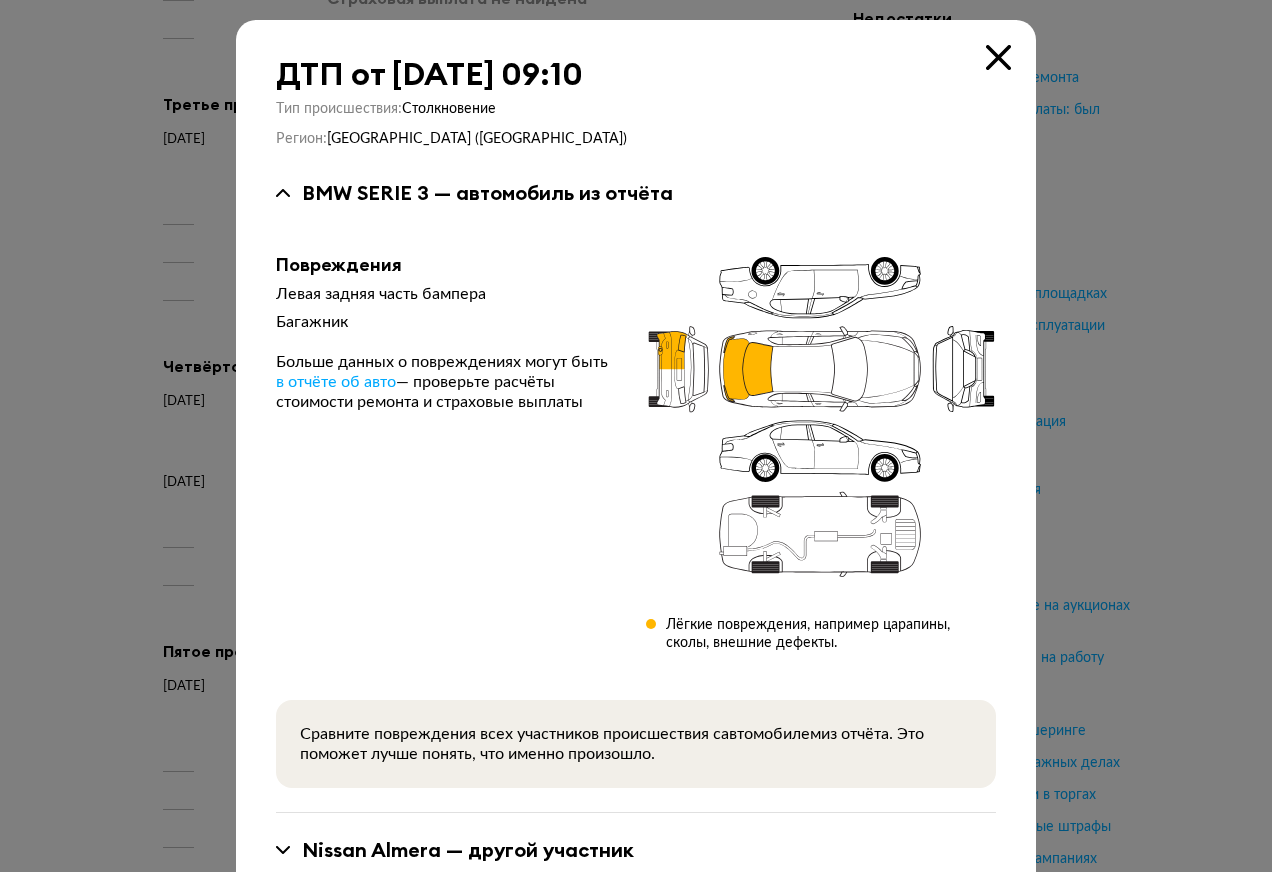 type 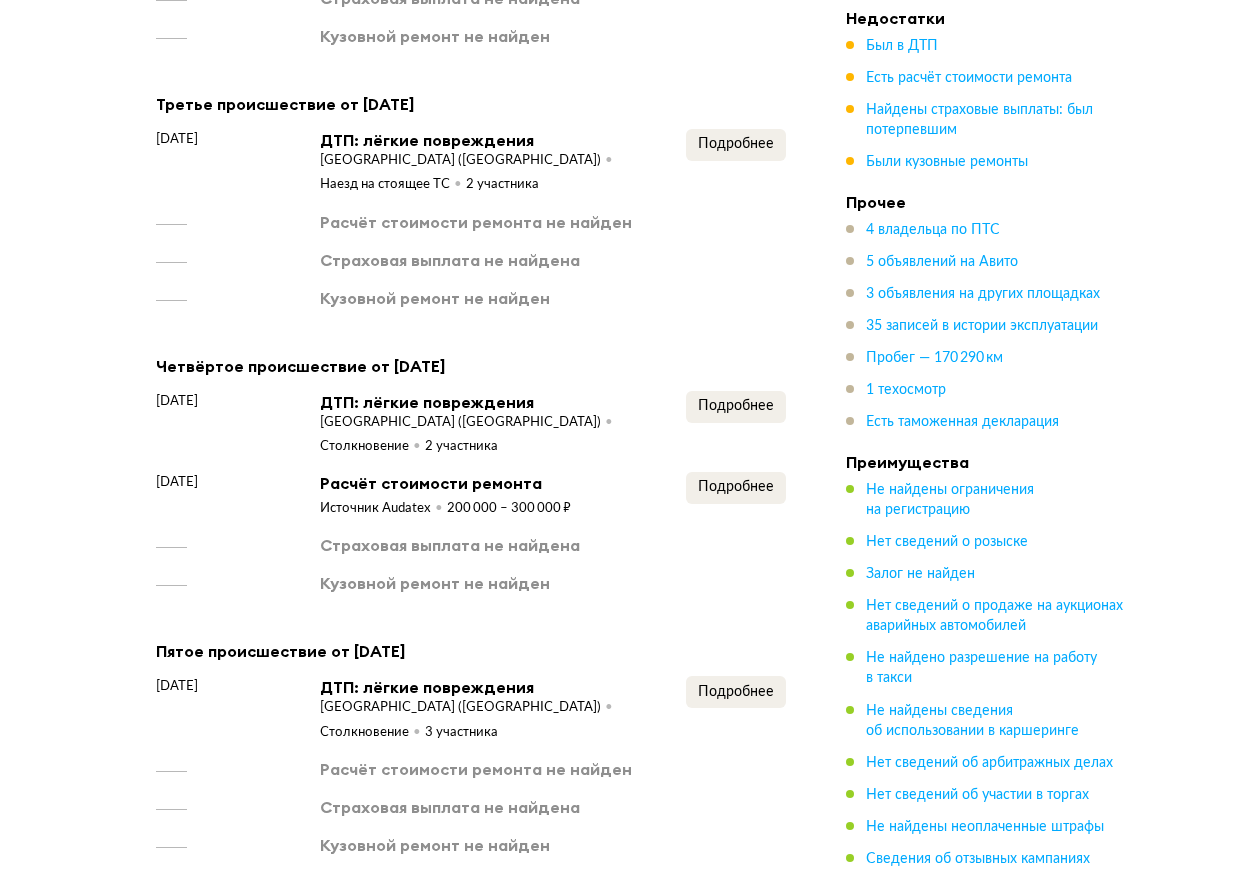 click on "Подробнее" at bounding box center (736, 495) 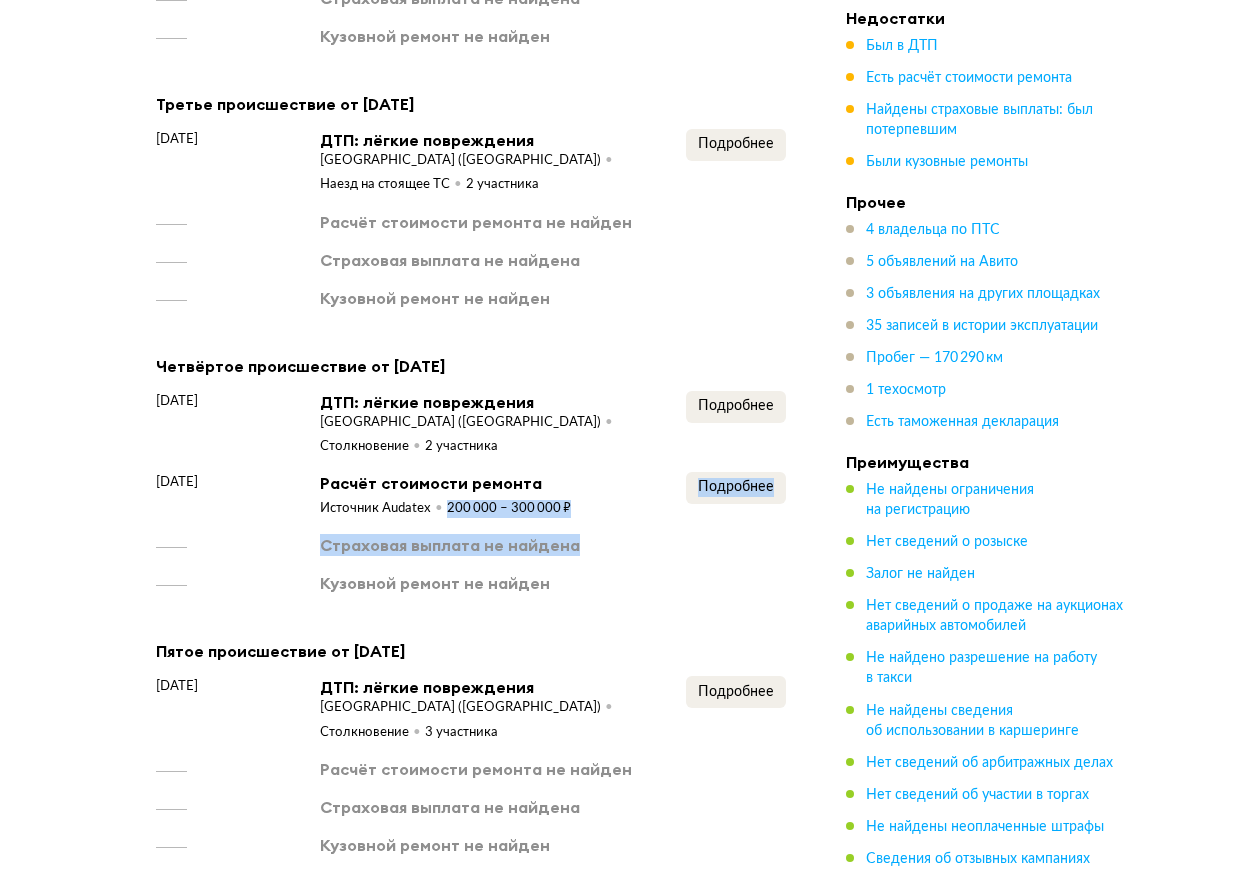 drag, startPoint x: 446, startPoint y: 529, endPoint x: 589, endPoint y: 543, distance: 143.68369 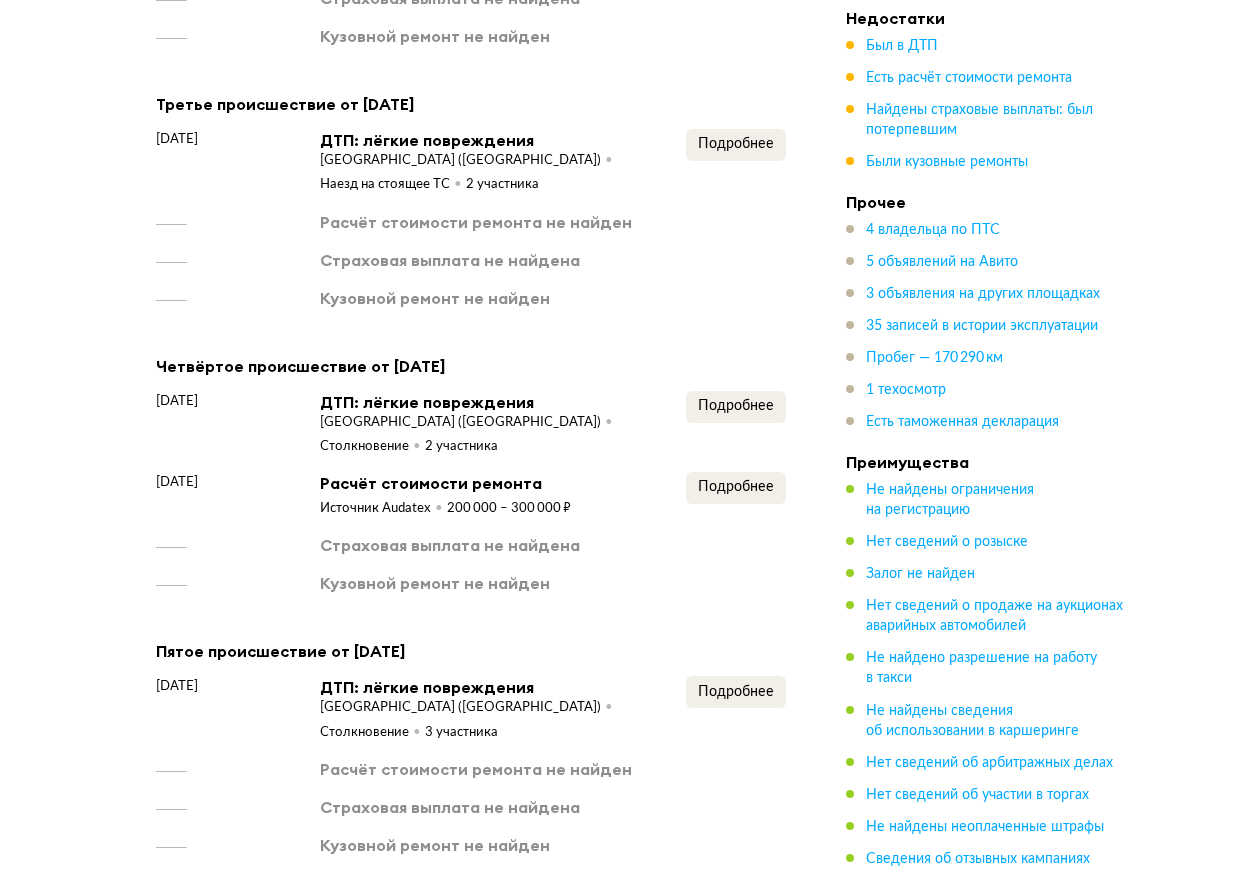 drag, startPoint x: 589, startPoint y: 543, endPoint x: 685, endPoint y: 575, distance: 101.19289 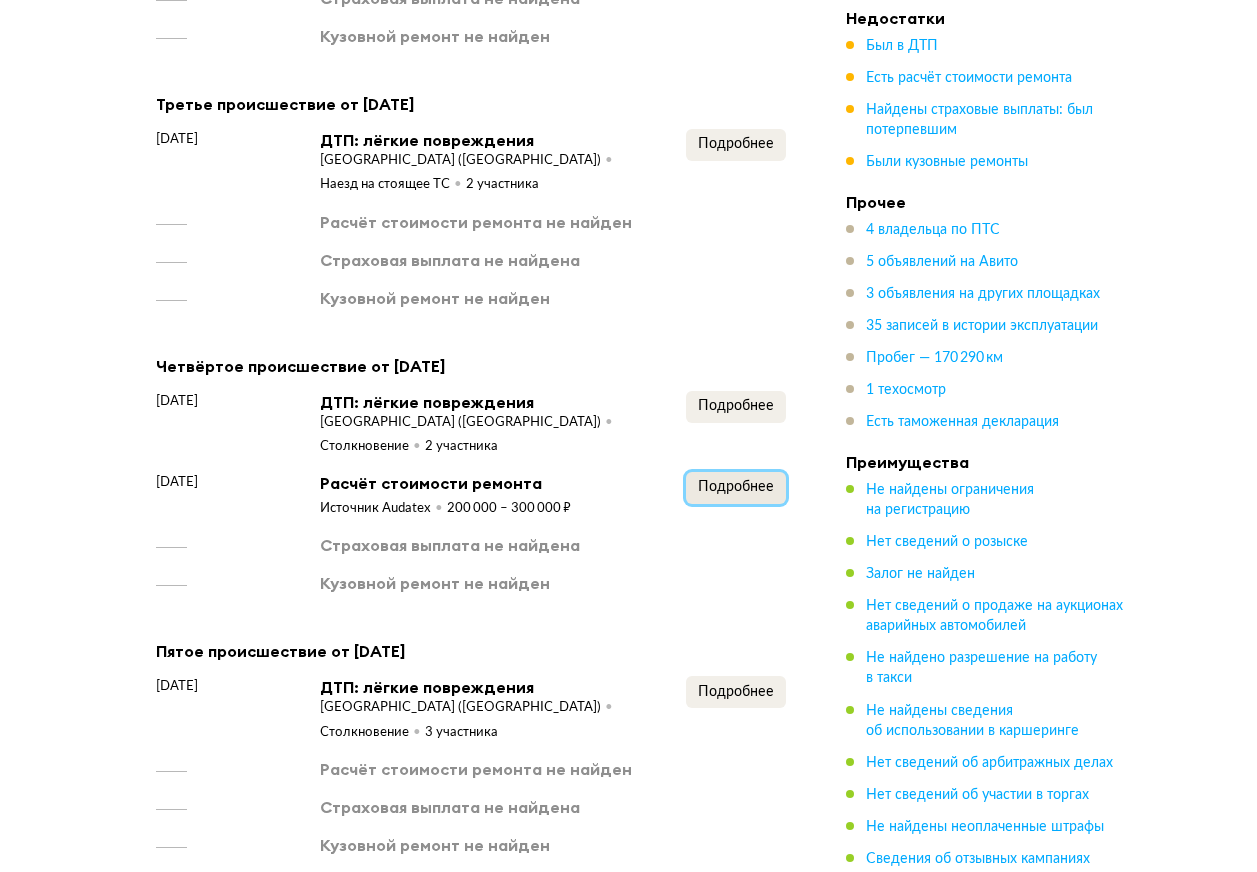 click on "Подробнее" at bounding box center [736, 487] 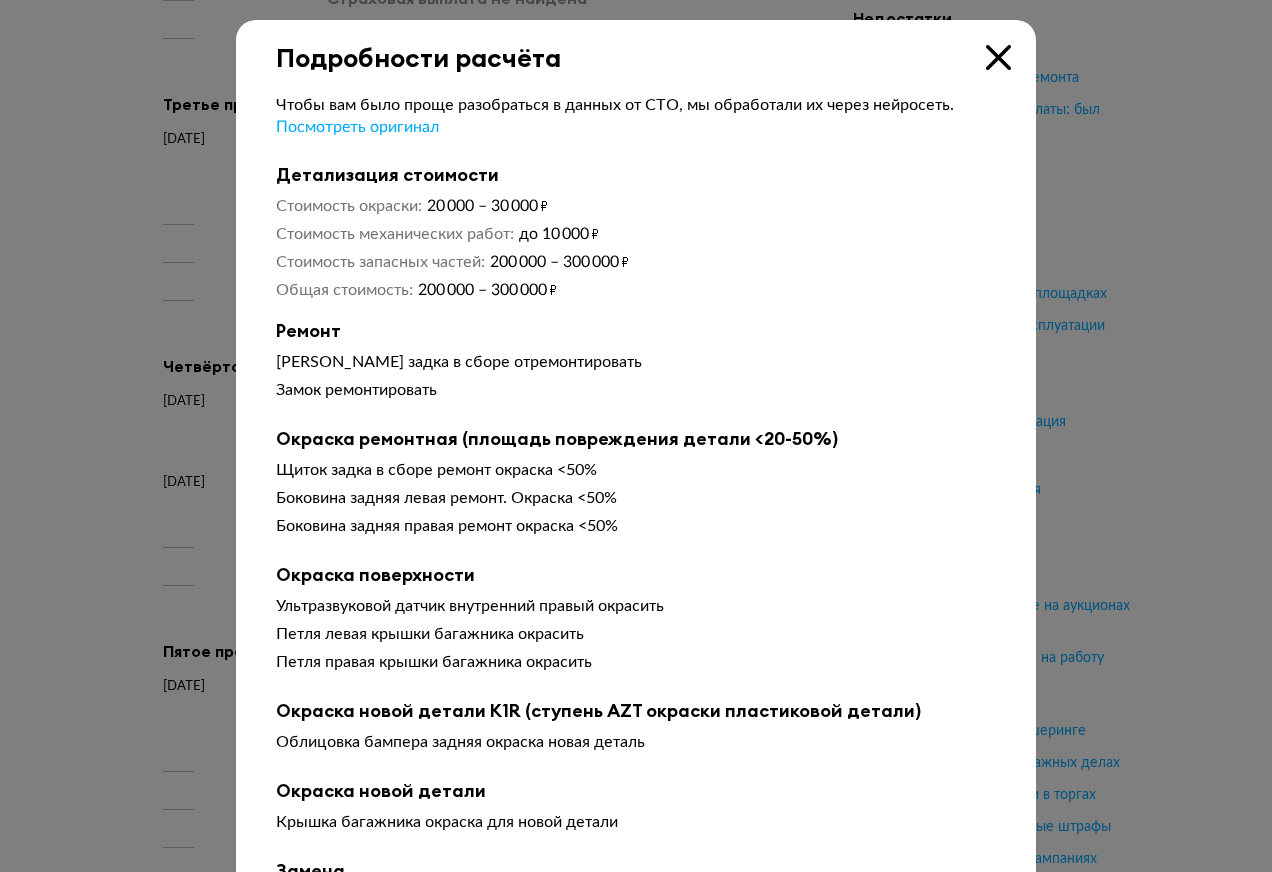 drag, startPoint x: 361, startPoint y: 365, endPoint x: 552, endPoint y: 454, distance: 210.71782 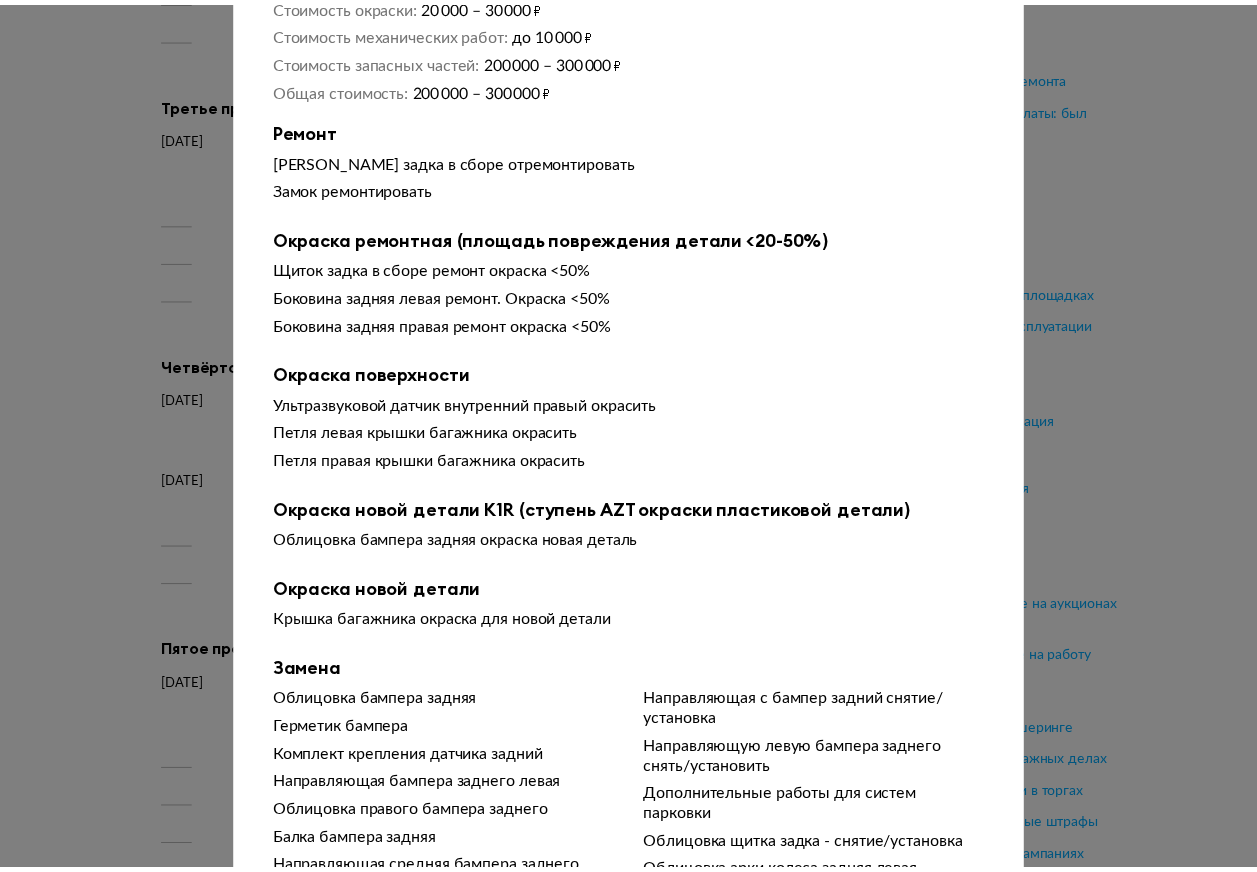 scroll, scrollTop: 500, scrollLeft: 0, axis: vertical 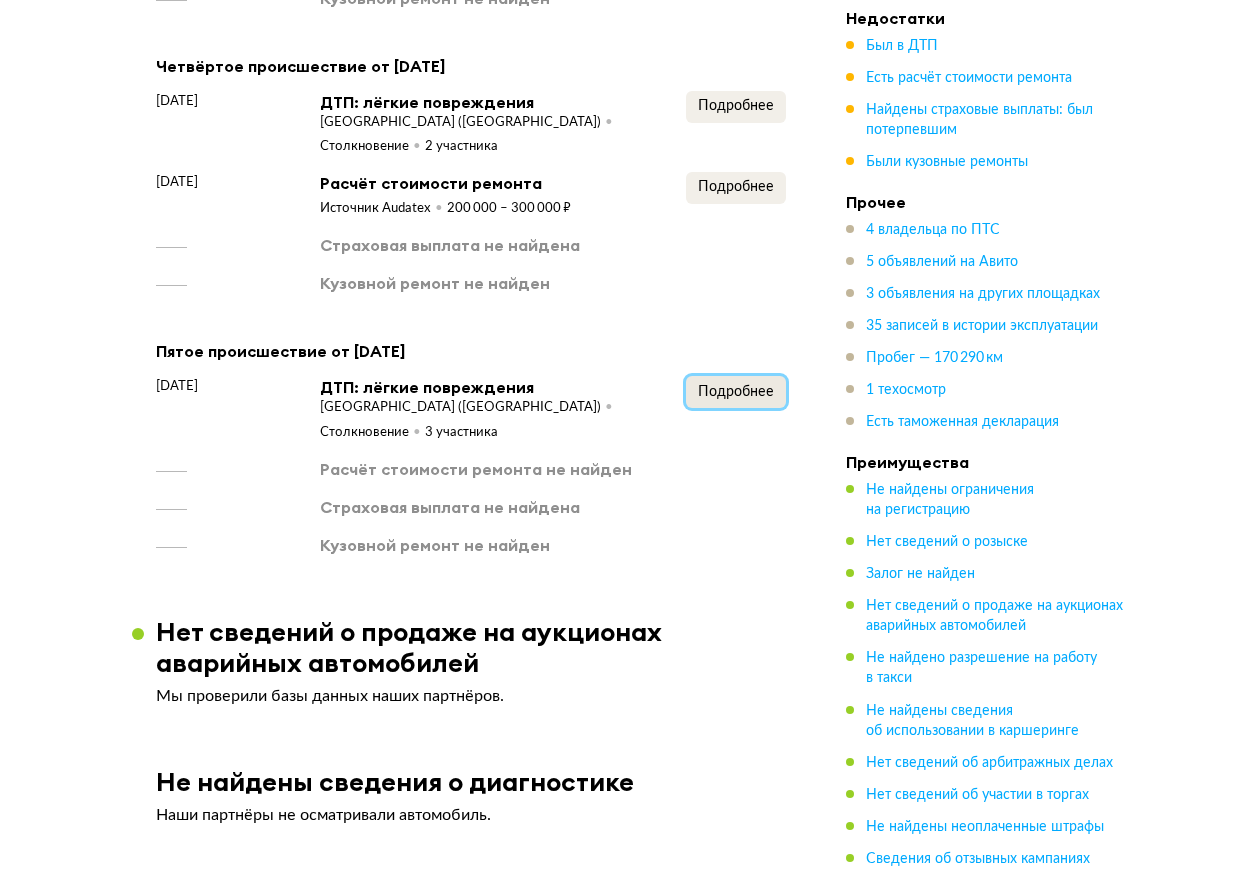 click on "Подробнее" at bounding box center [736, 392] 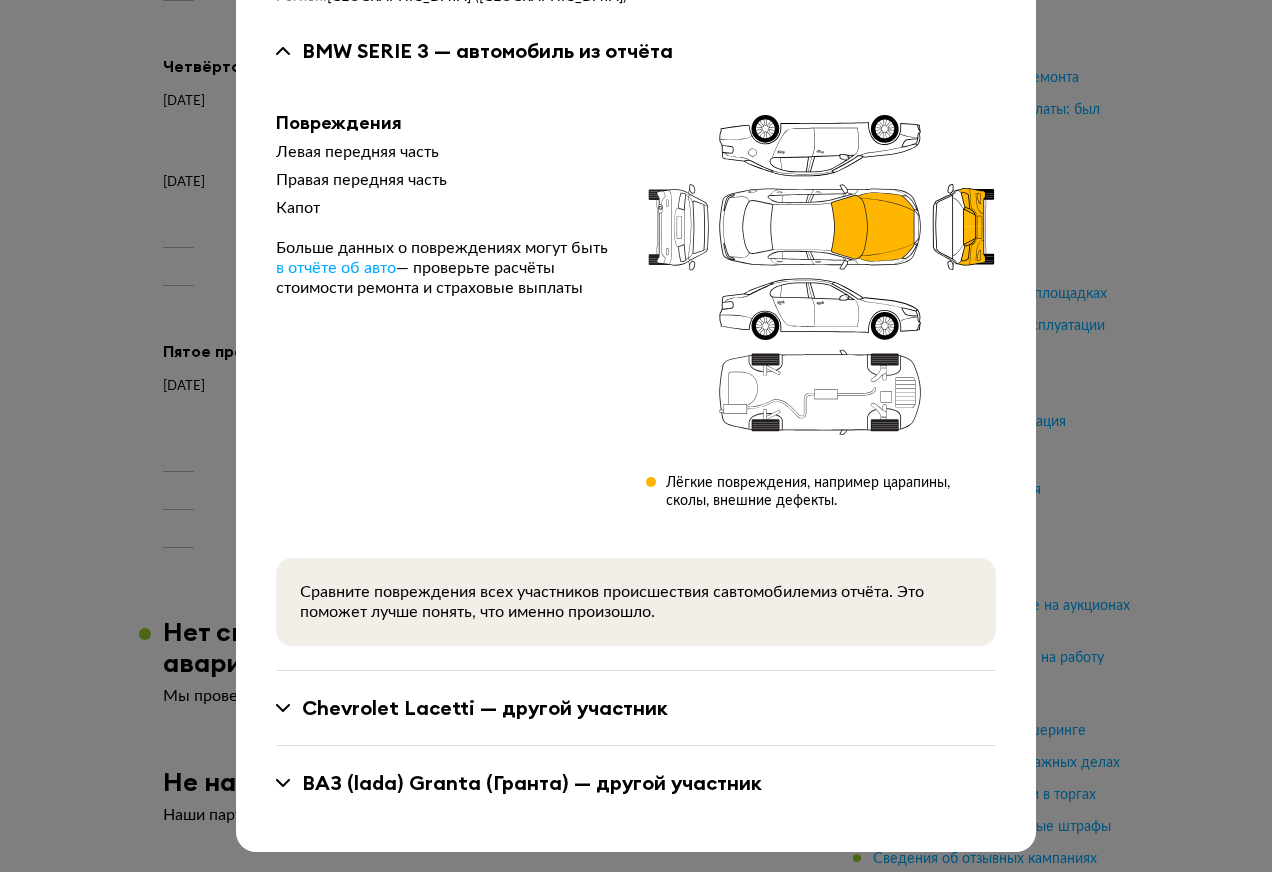 click on "Chevrolet   Lacetti   —   другой участник" at bounding box center [485, 708] 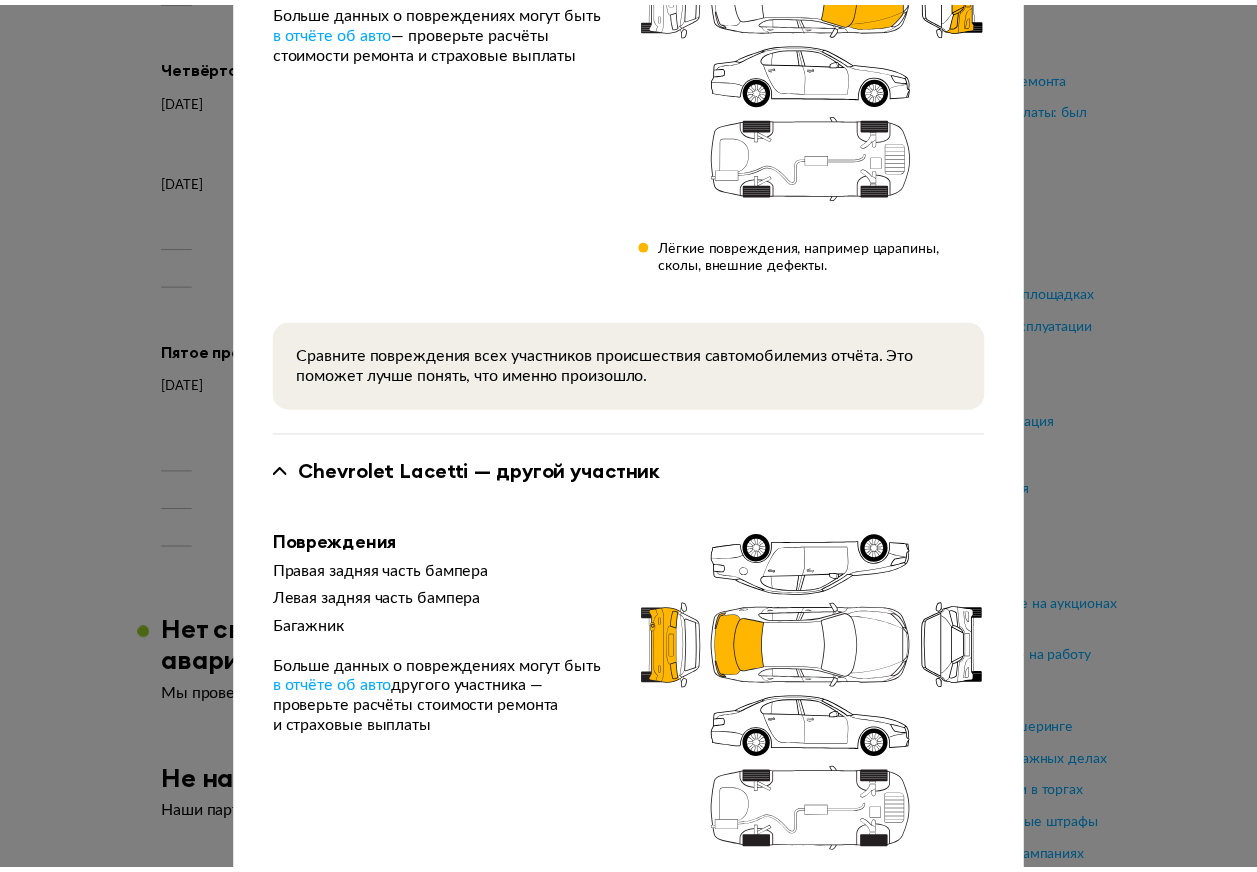 scroll, scrollTop: 587, scrollLeft: 0, axis: vertical 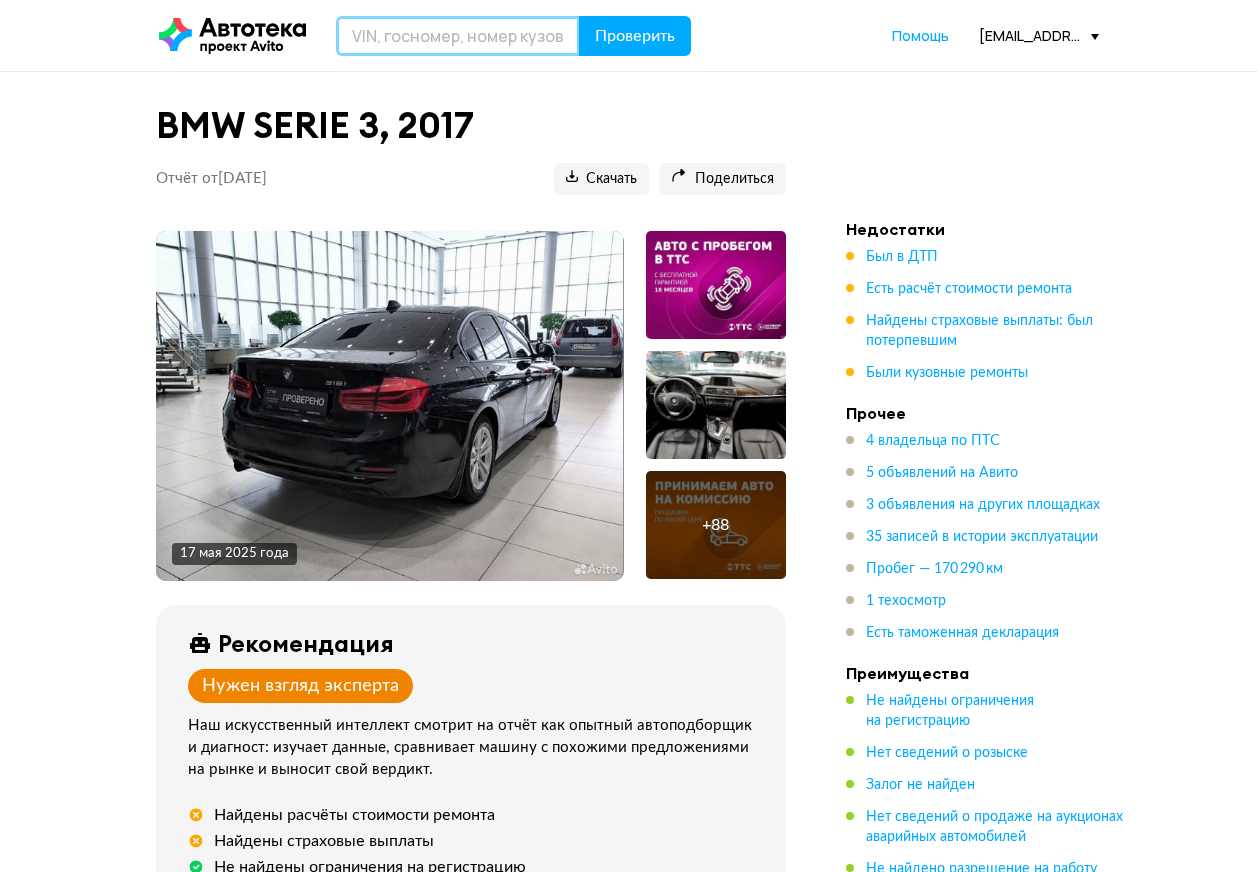 click at bounding box center [458, 36] 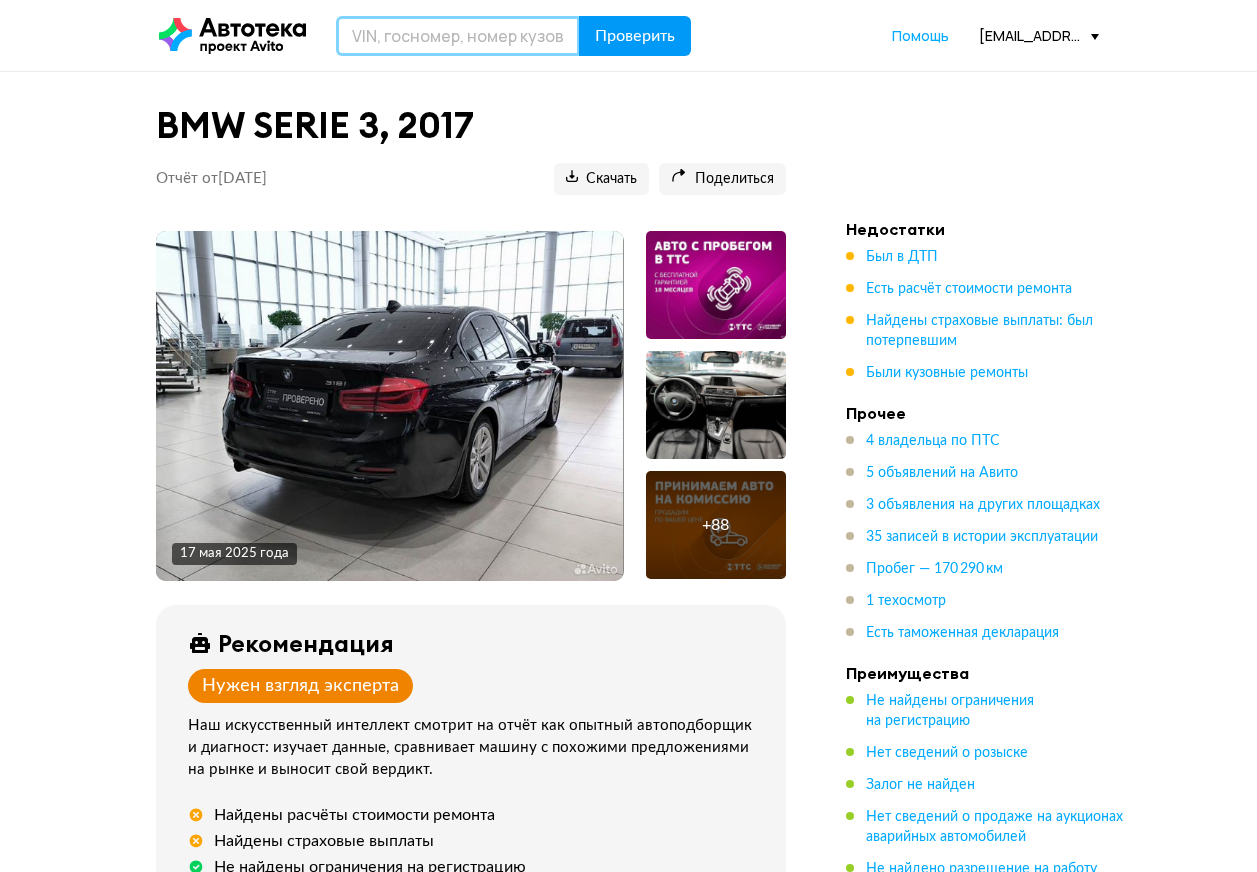 paste on "[US_VEHICLE_IDENTIFICATION_NUMBER]" 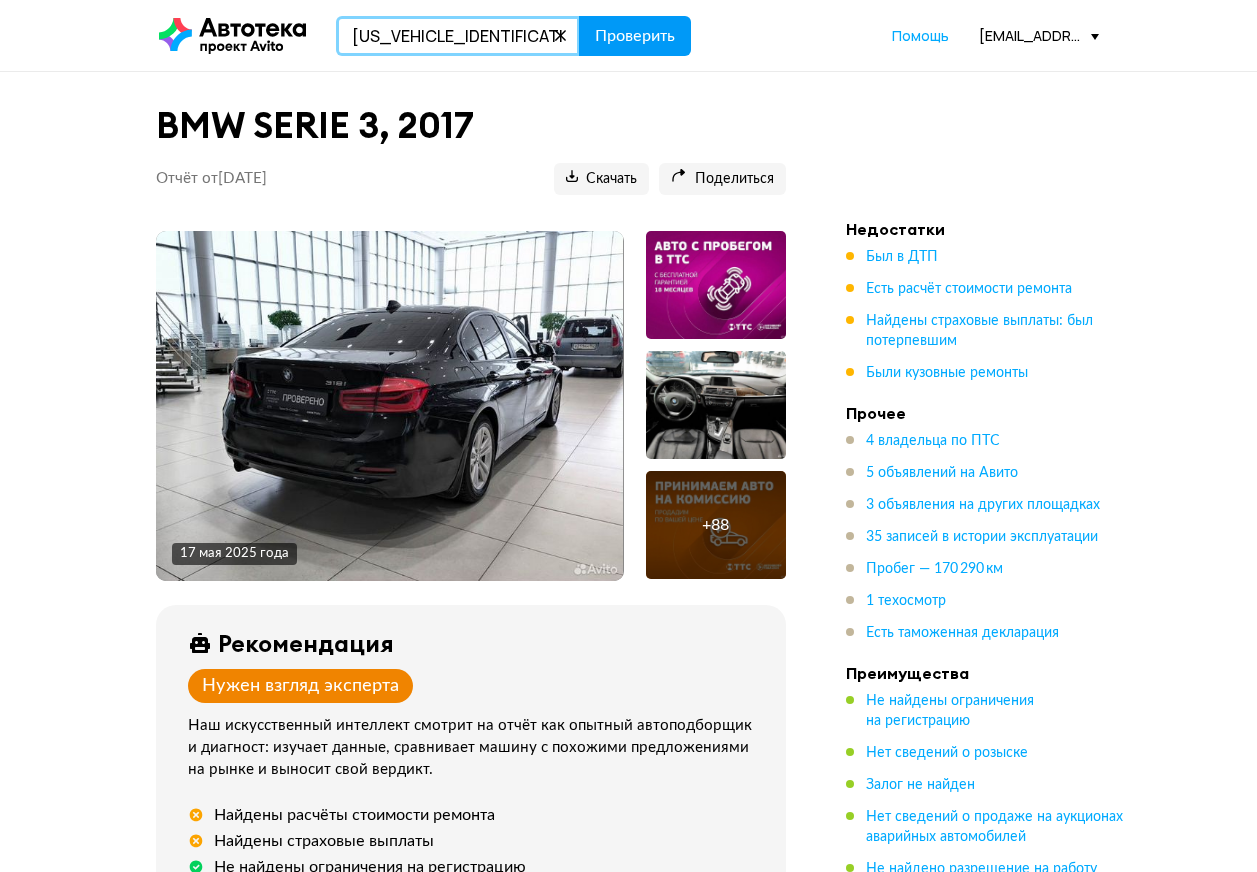 type on "[US_VEHICLE_IDENTIFICATION_NUMBER]" 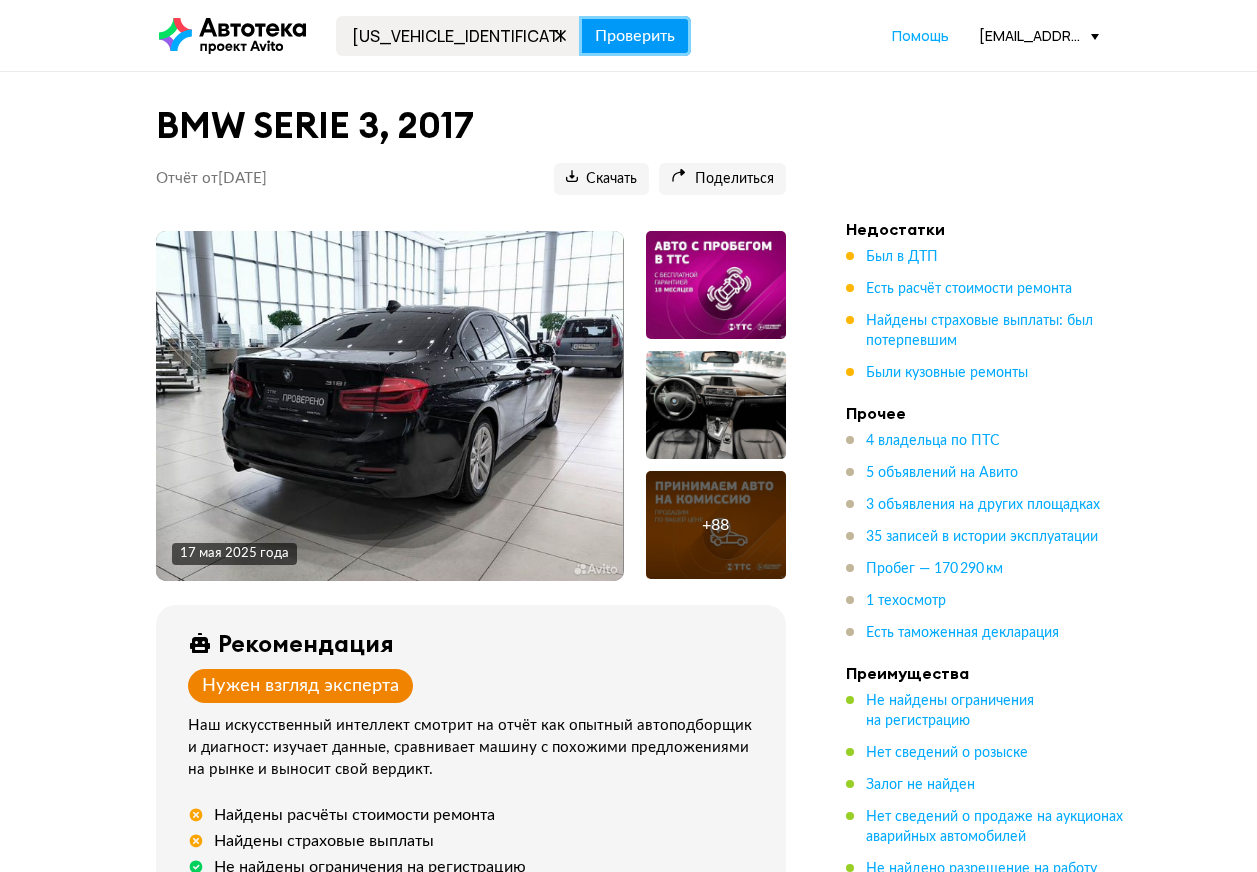 click on "Проверить" at bounding box center (635, 36) 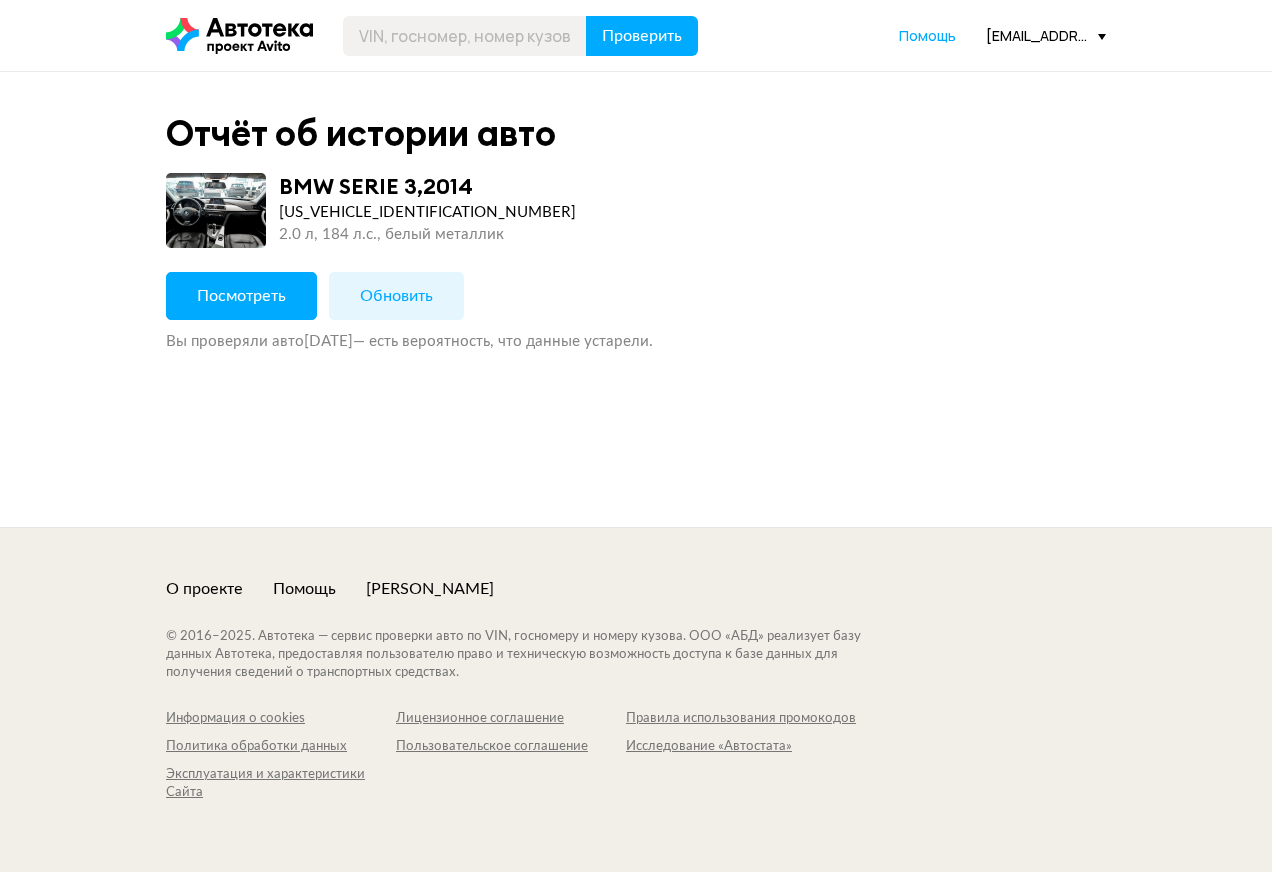 click on "Посмотреть" at bounding box center (241, 296) 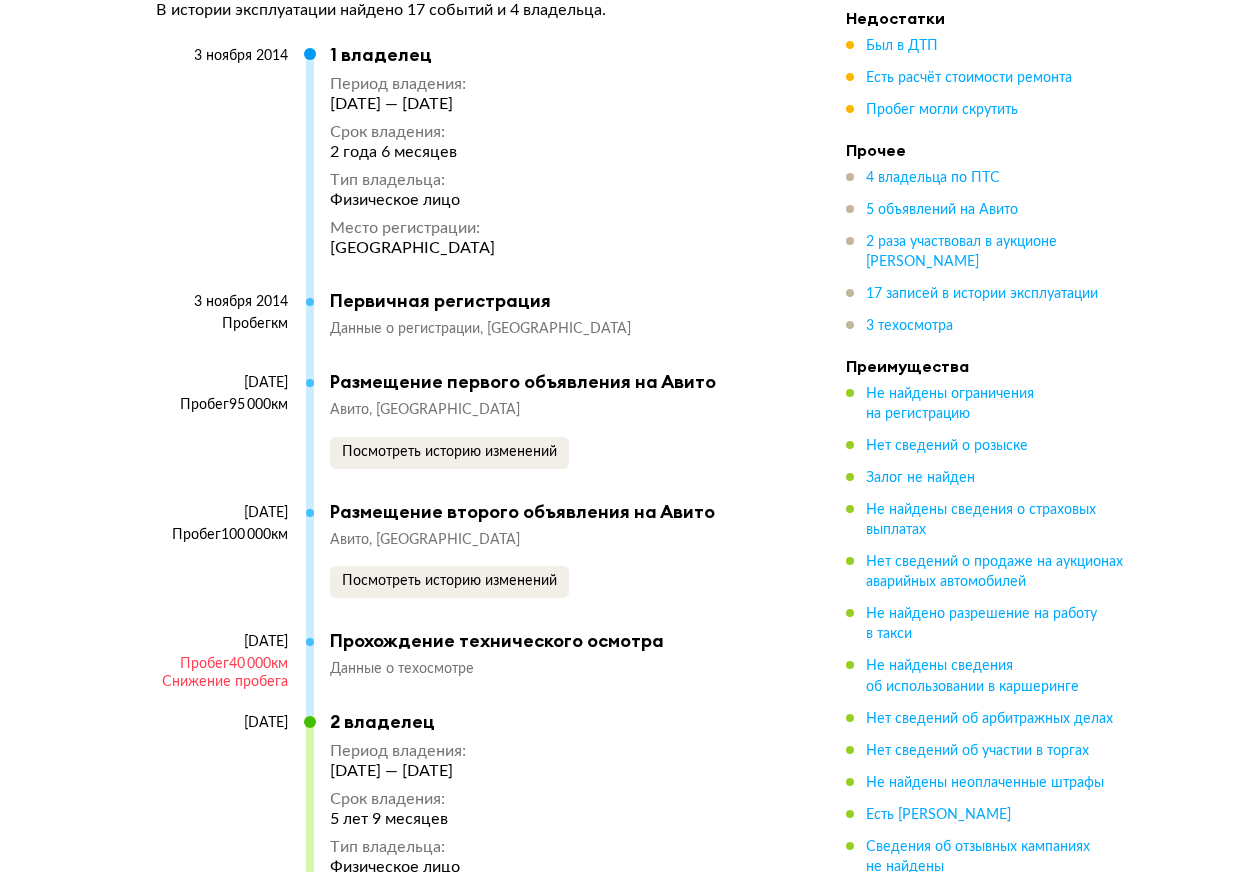 scroll, scrollTop: 7200, scrollLeft: 0, axis: vertical 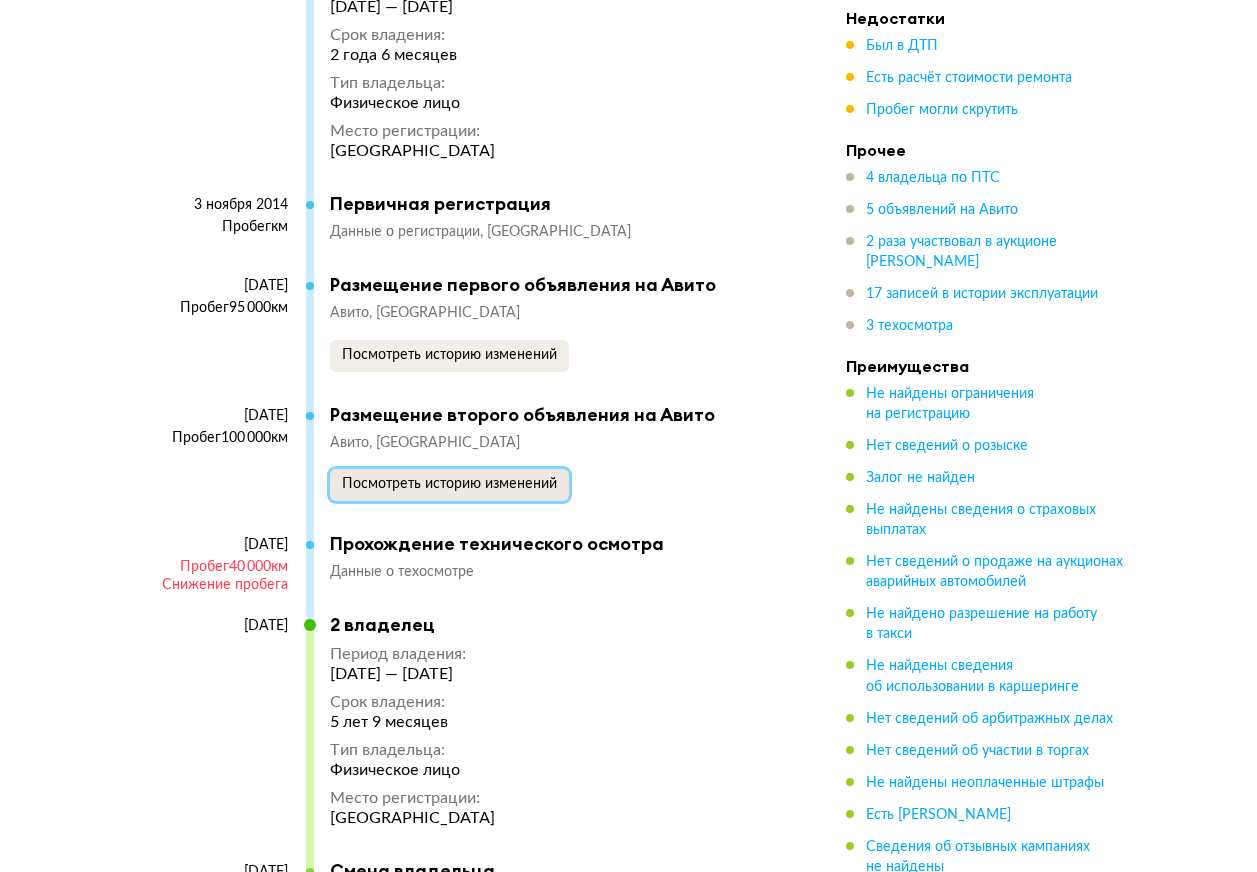 click on "Посмотреть историю изменений" at bounding box center (449, 484) 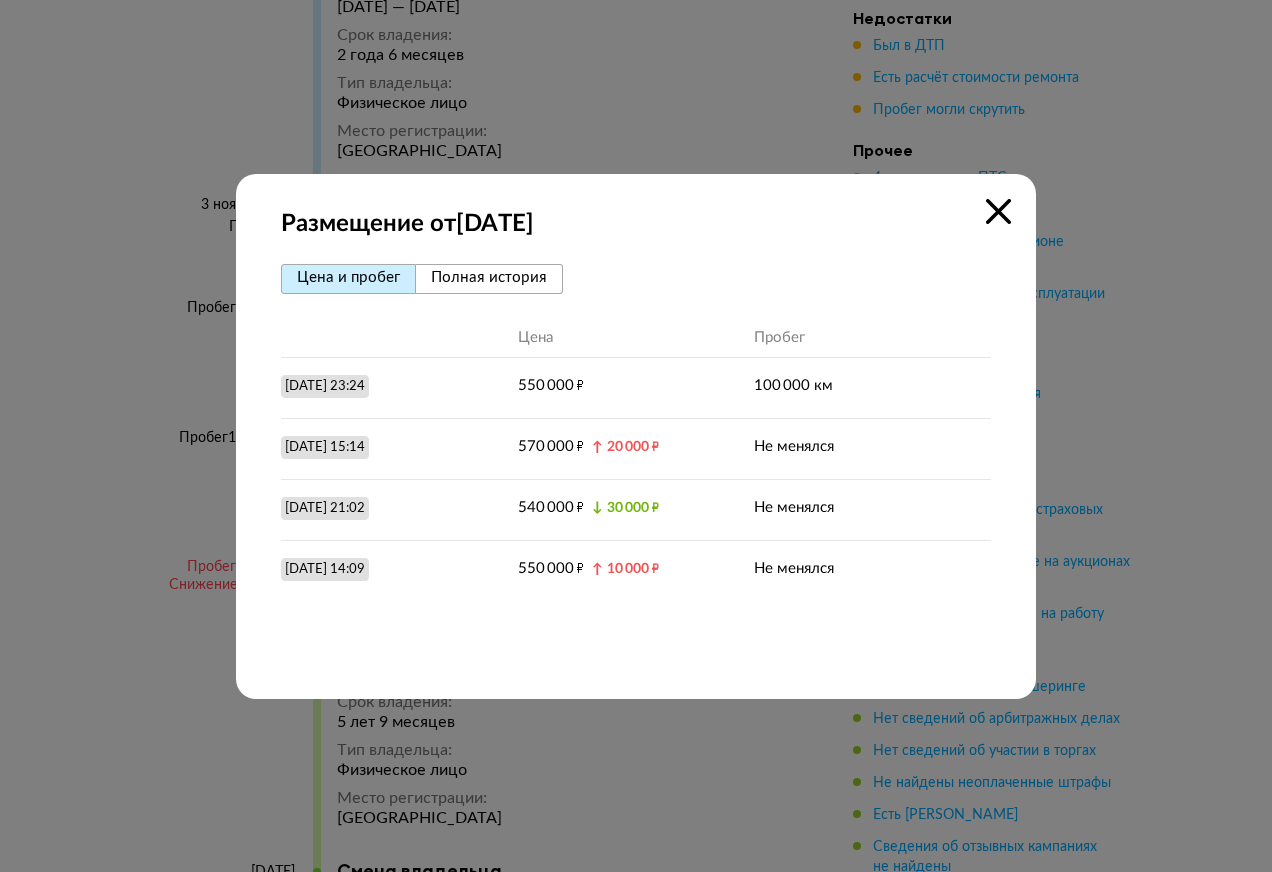 click on "Полная история" at bounding box center (489, 279) 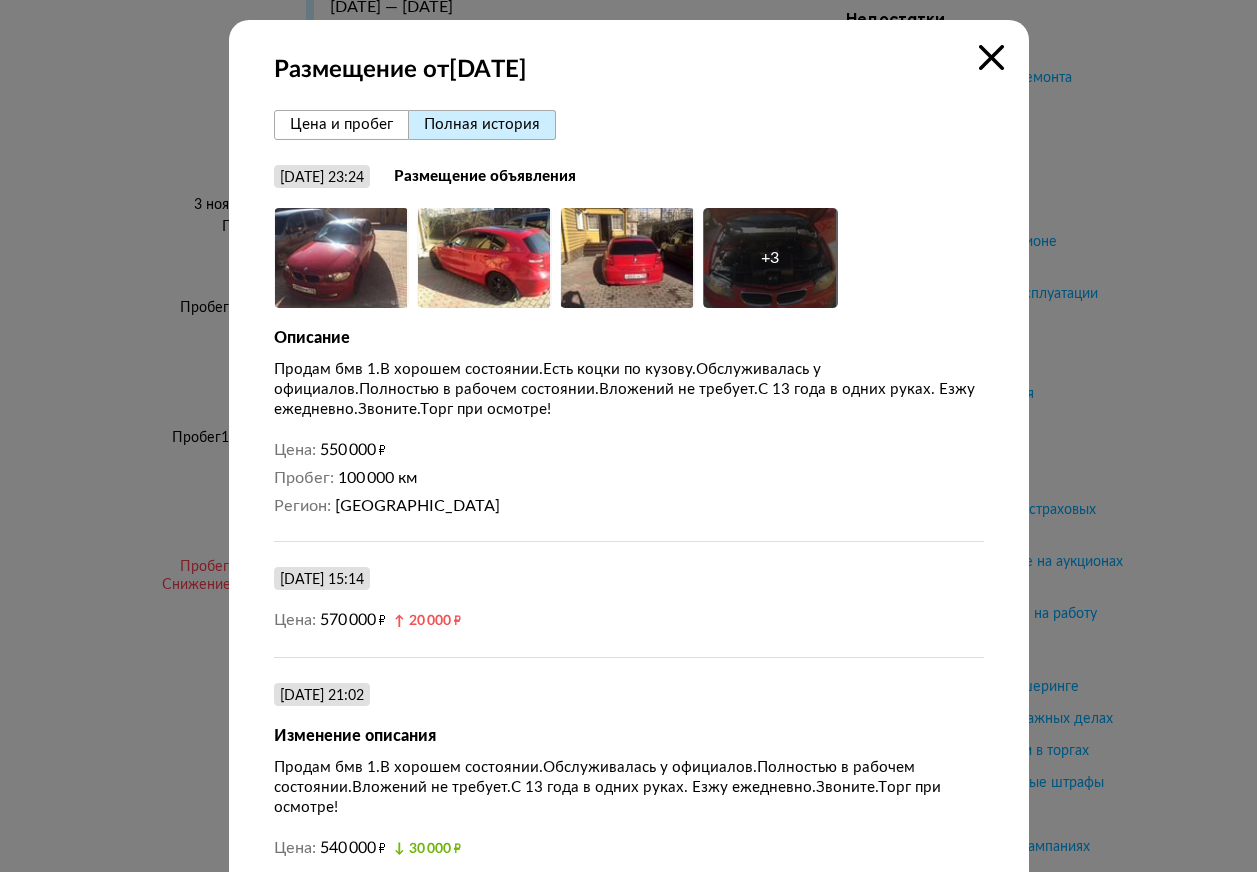 scroll, scrollTop: 0, scrollLeft: 0, axis: both 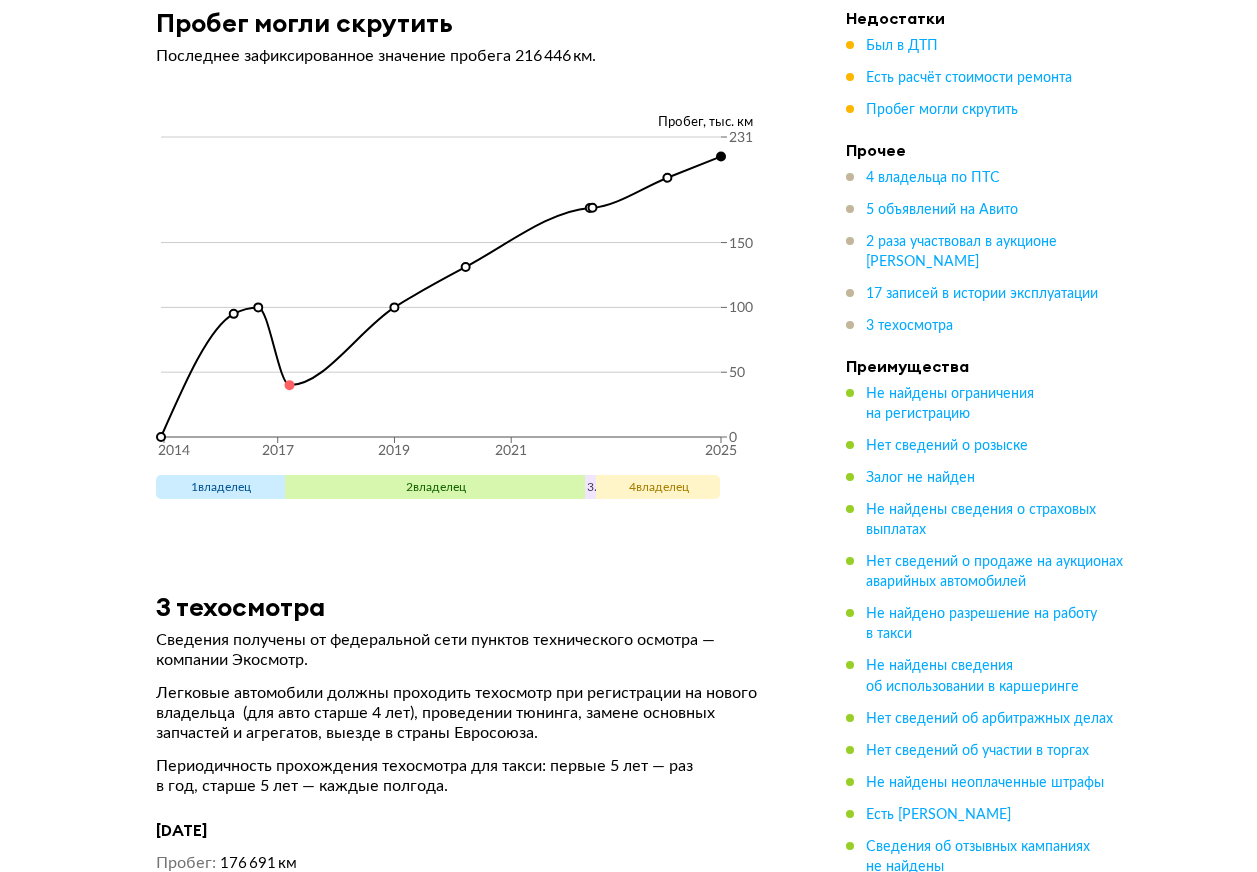 click on "3  владелец" at bounding box center (617, 487) 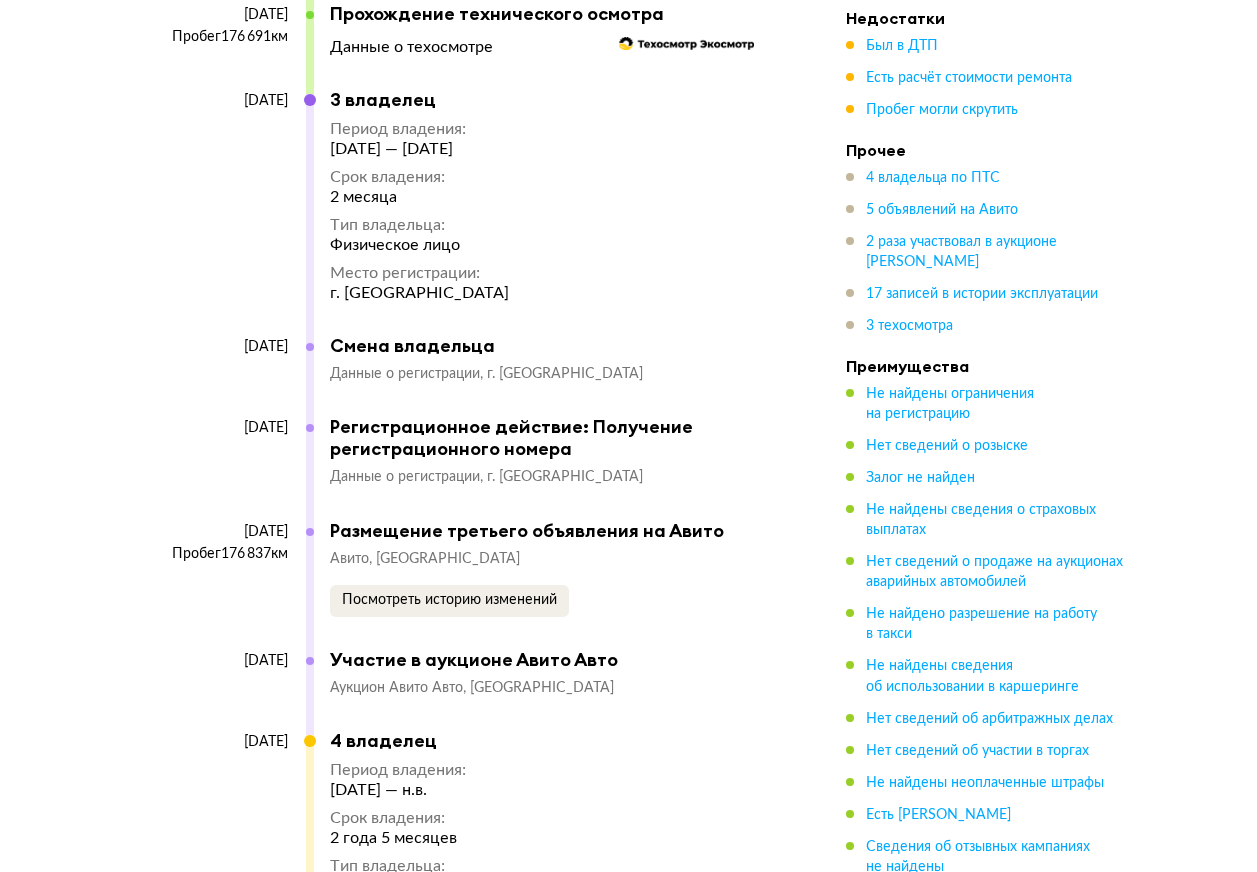 scroll, scrollTop: 8417, scrollLeft: 0, axis: vertical 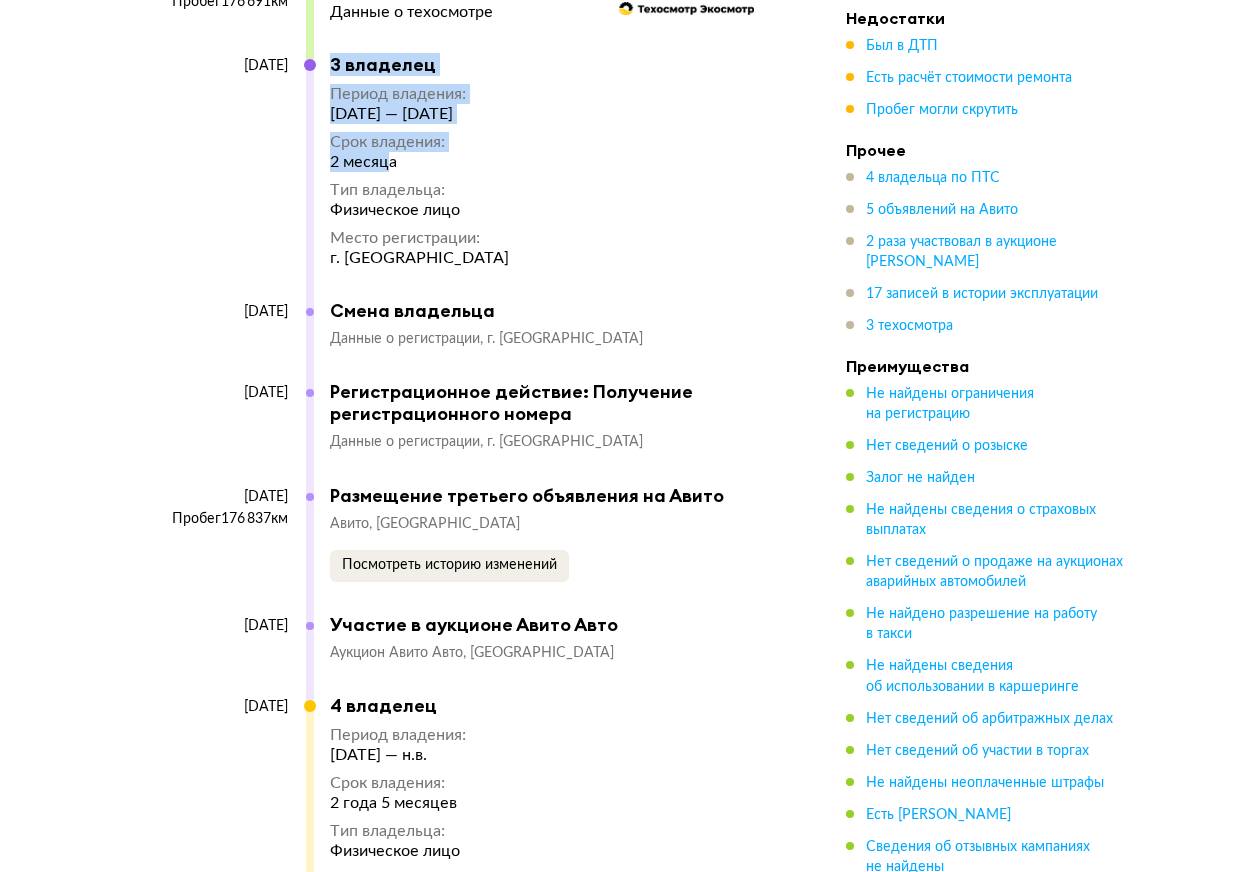 drag, startPoint x: 310, startPoint y: 145, endPoint x: 403, endPoint y: 152, distance: 93.26307 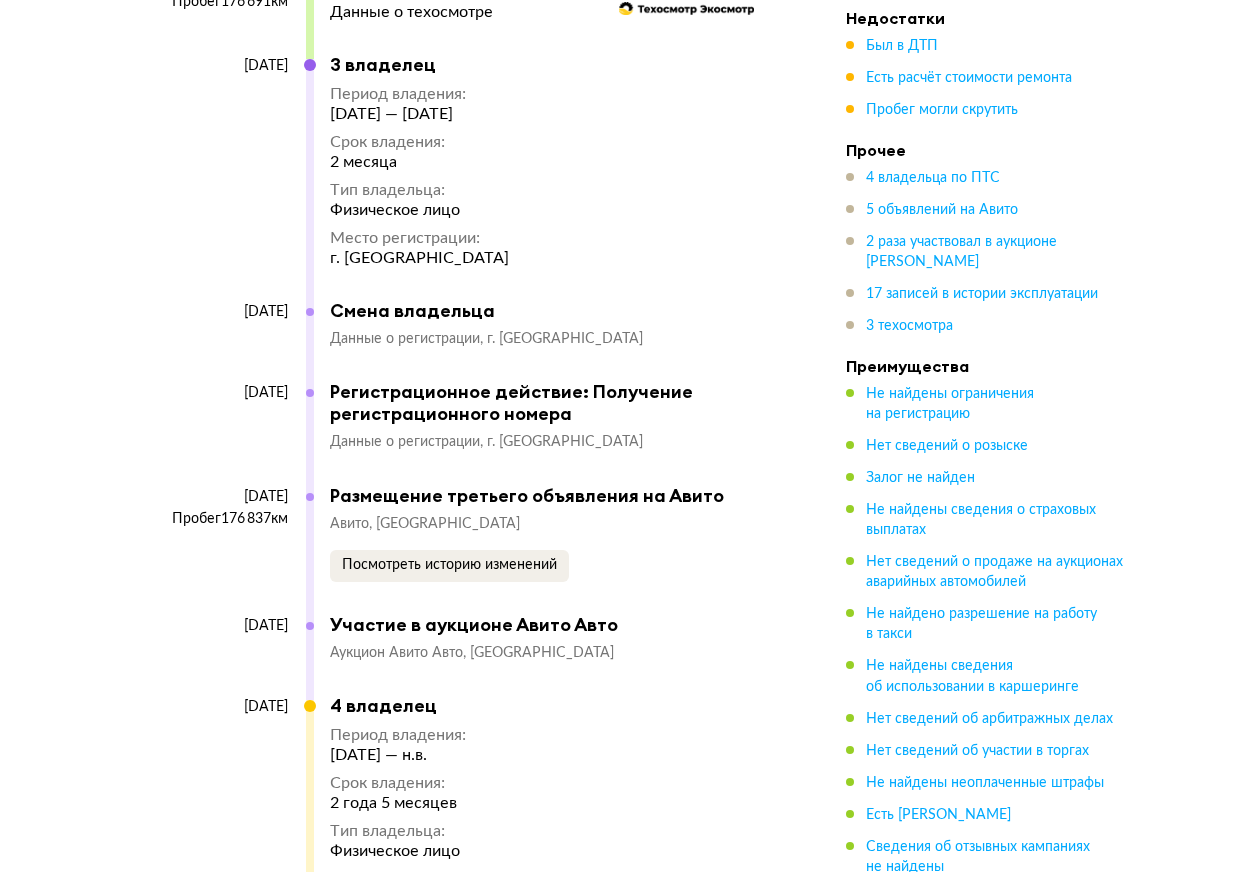 drag, startPoint x: 403, startPoint y: 152, endPoint x: 598, endPoint y: 216, distance: 205.23401 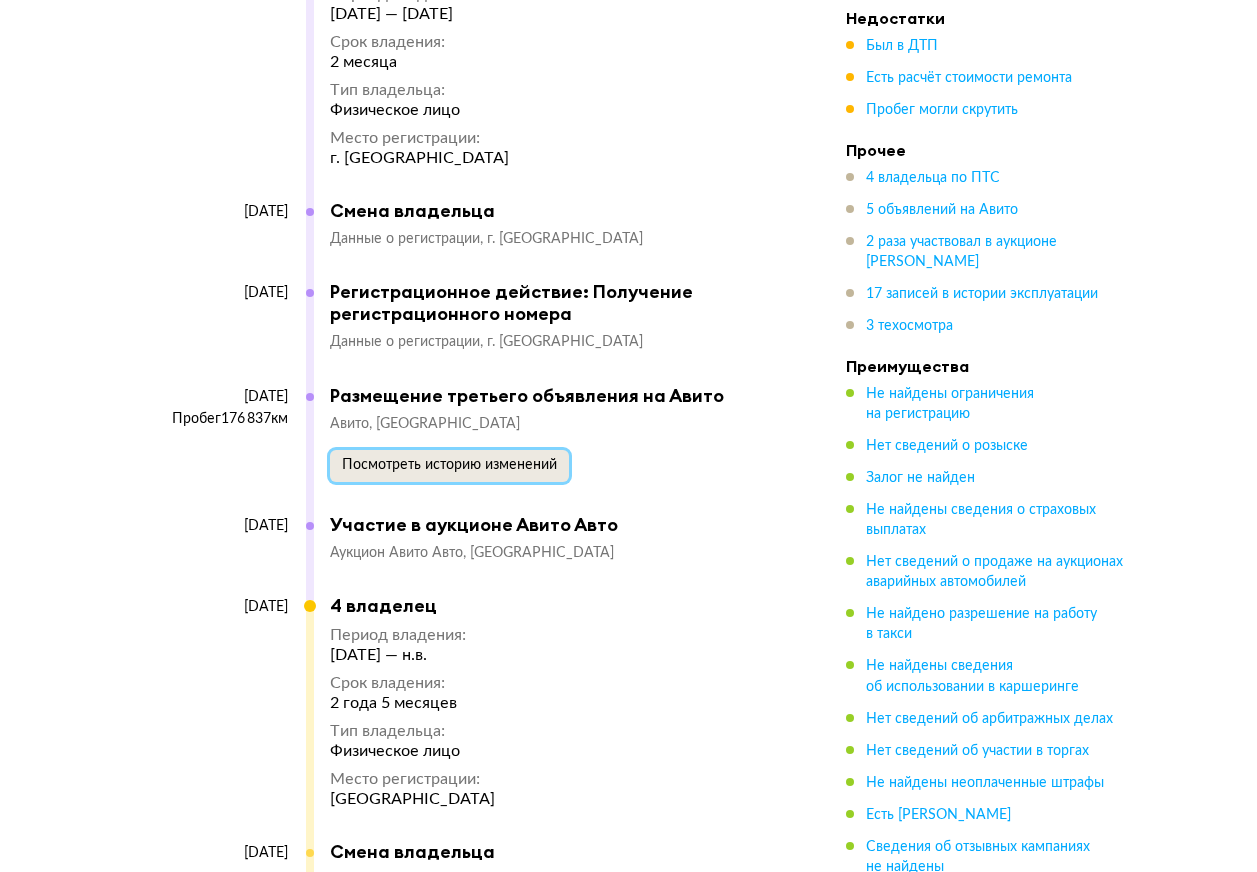 click on "Посмотреть историю изменений" at bounding box center [449, 465] 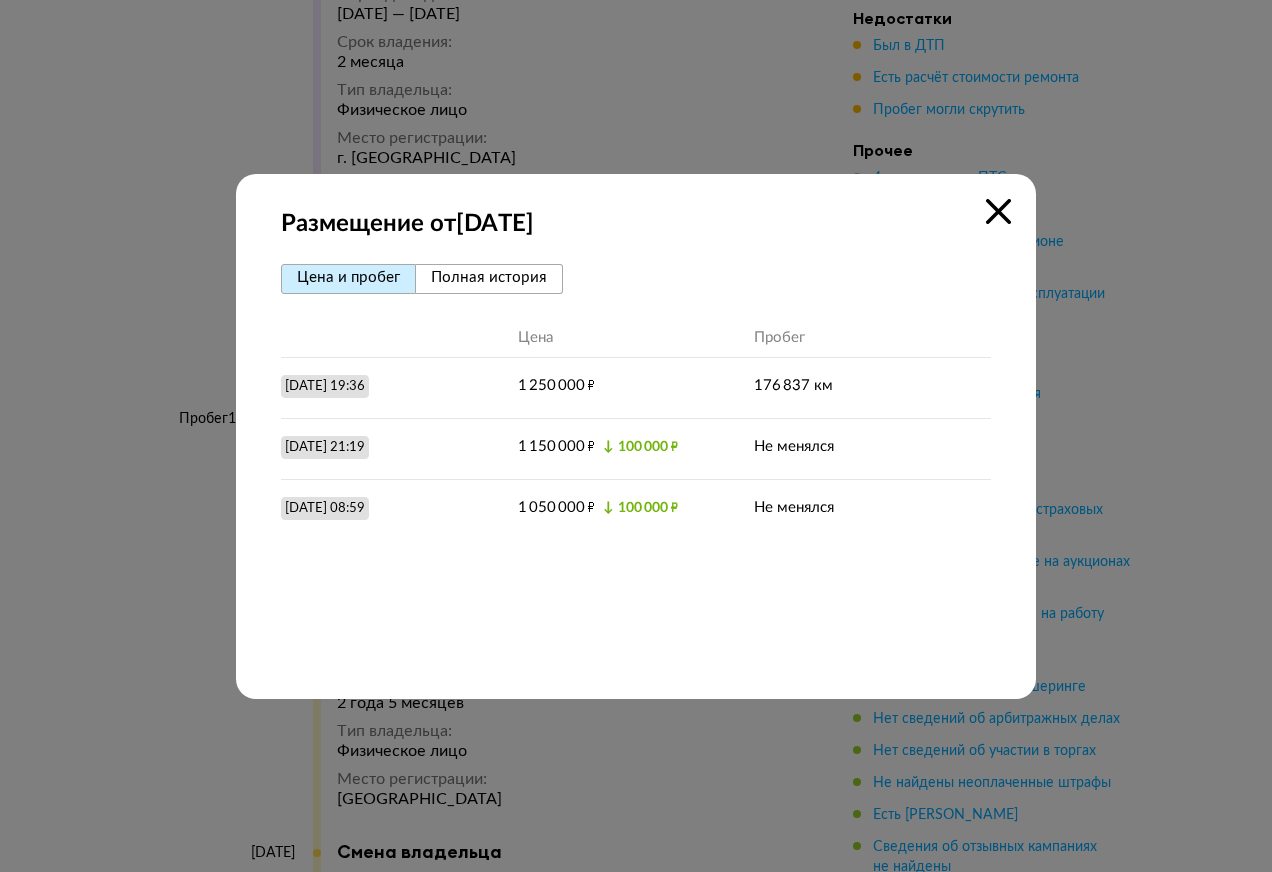 click on "Полная история" at bounding box center (489, 277) 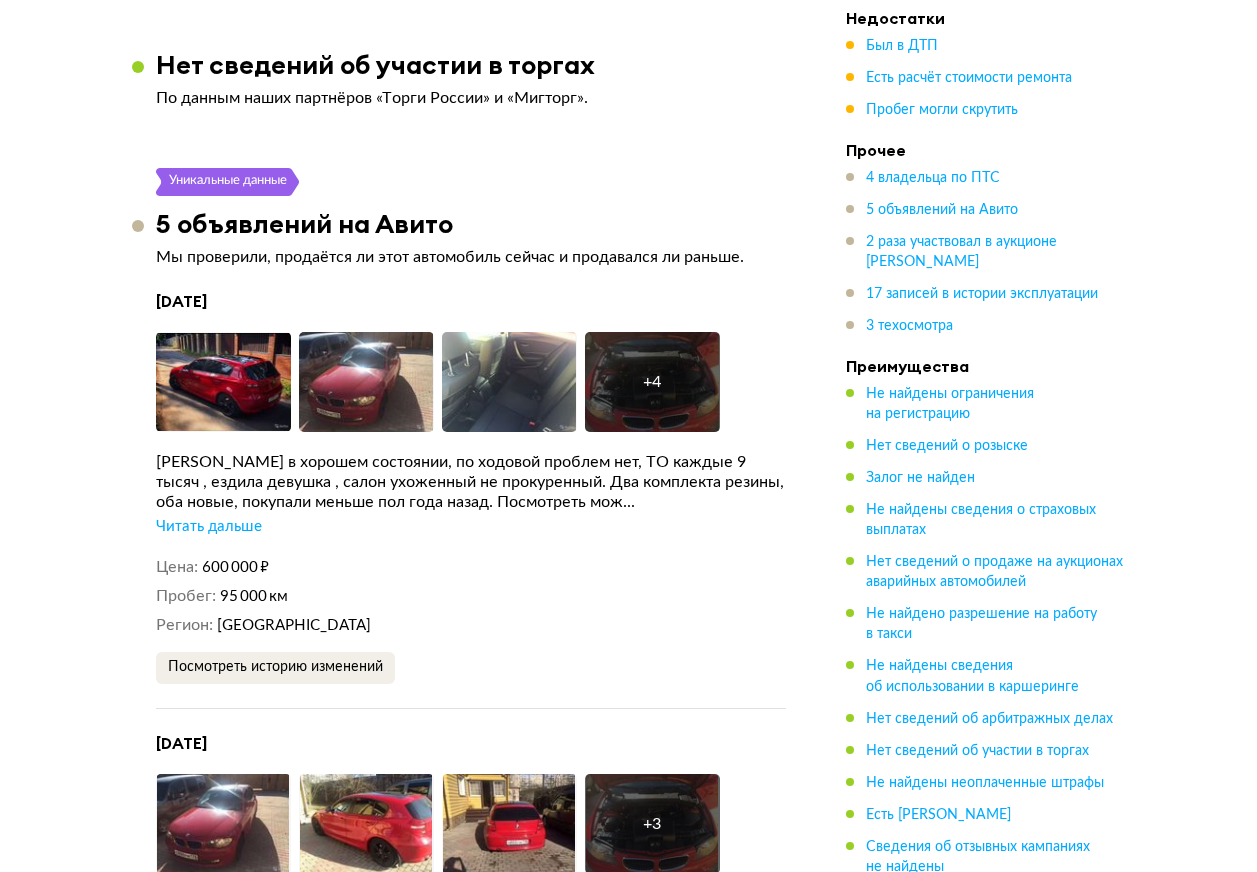 scroll, scrollTop: 4017, scrollLeft: 0, axis: vertical 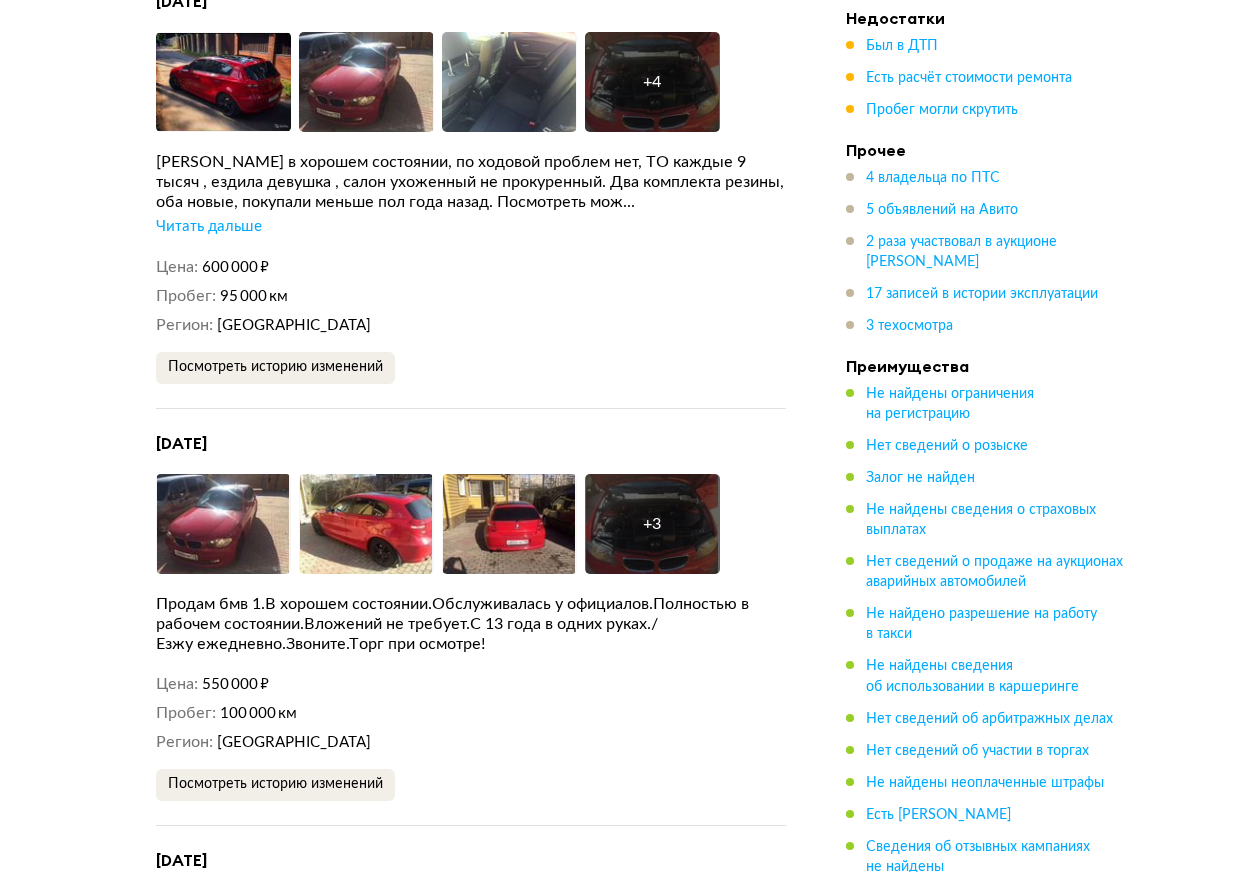click on "[PERSON_NAME] в хорошем состоянии, по ходовой проблем нет, ТО каждые 9 тысяч , ездила девушка , салон ухоженный не прокуренный. Два комплекта резины, оба новые, покупали меньше пол года назад. Посмотреть мож... Читать дальше" at bounding box center (471, 194) 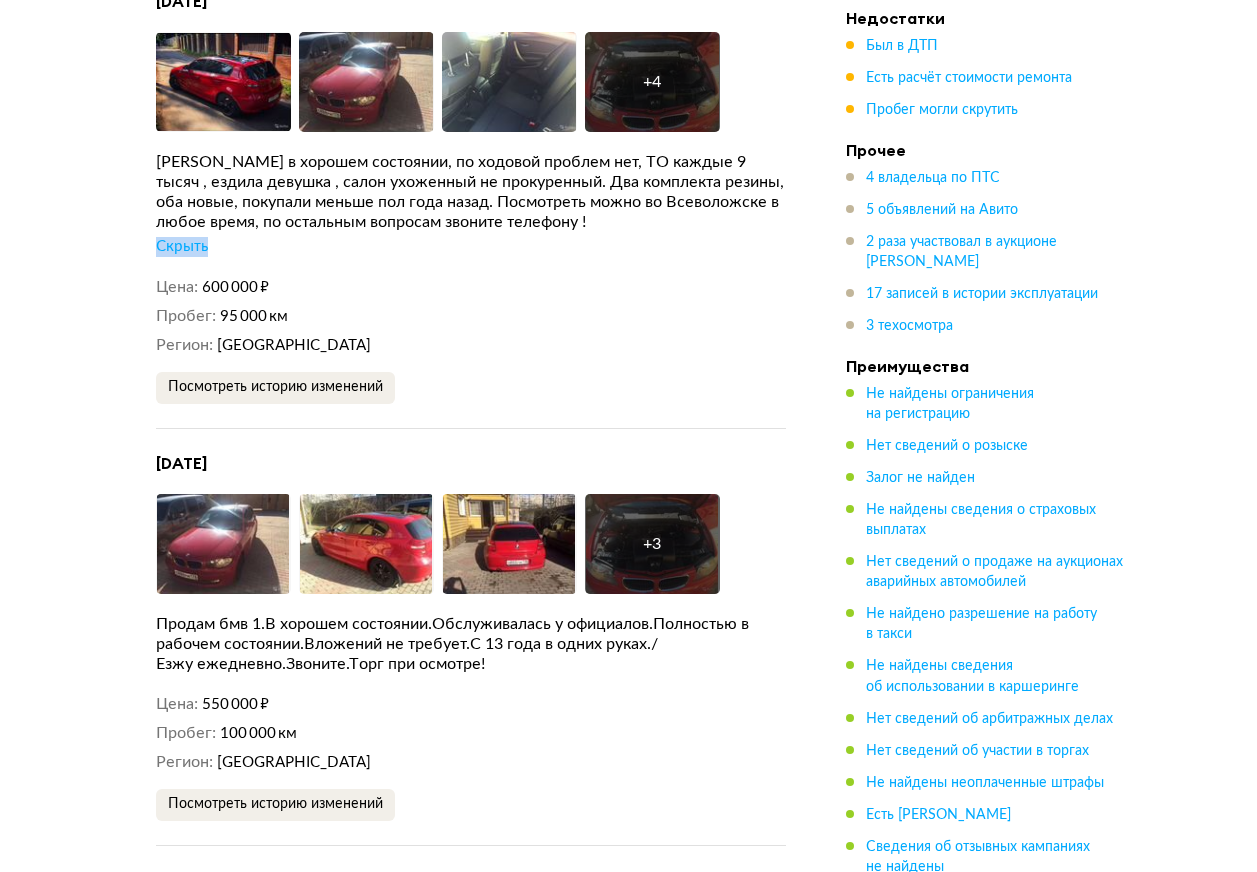 click on "[PERSON_NAME] в хорошем состоянии, по ходовой проблем нет, ТО каждые 9 тысяч , ездила девушка , салон ухоженный не прокуренный. Два комплекта резины, оба новые, покупали меньше пол года назад. Посмотреть можно во Всеволожске в любое время, по остальным вопросам звоните телефону ! Скрыть" at bounding box center (471, 204) 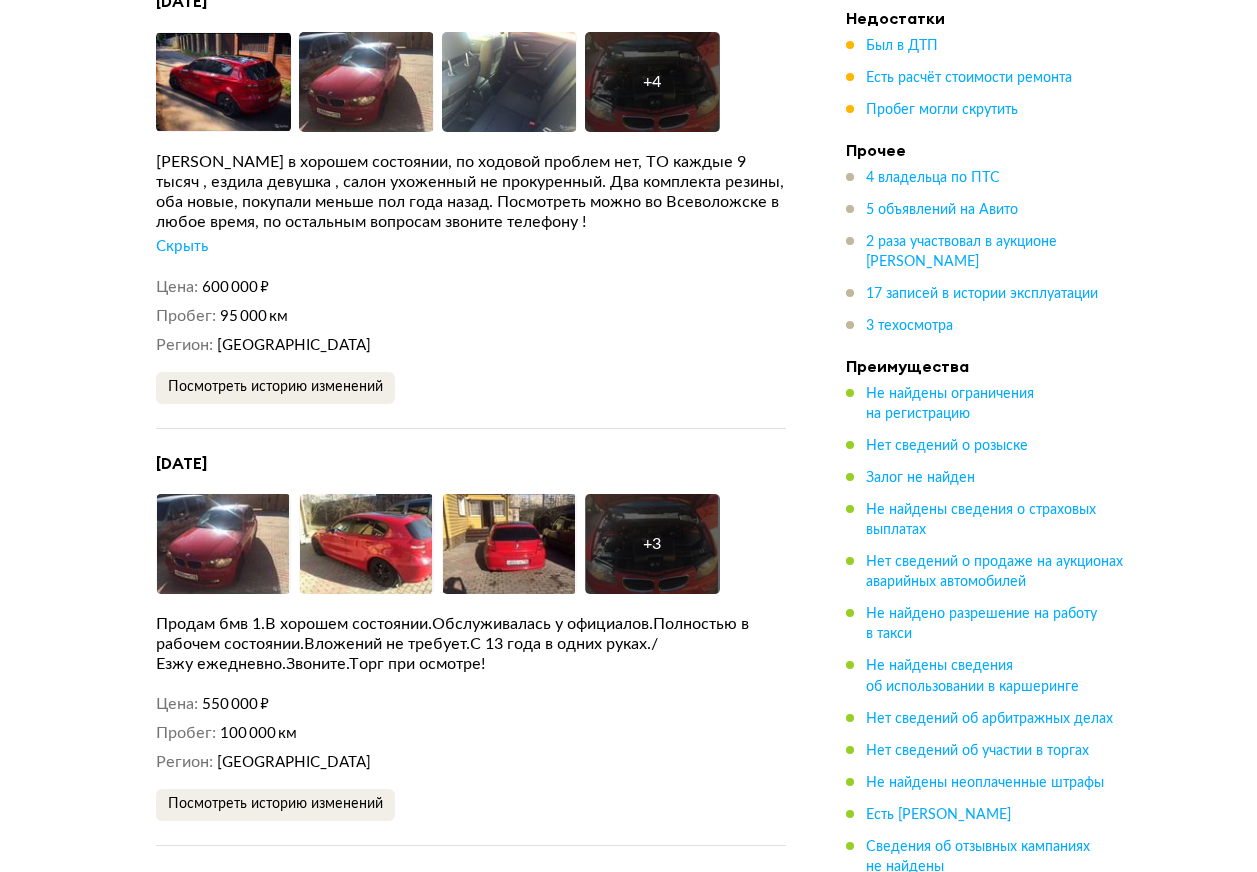 click on "Скрыть" at bounding box center [182, 247] 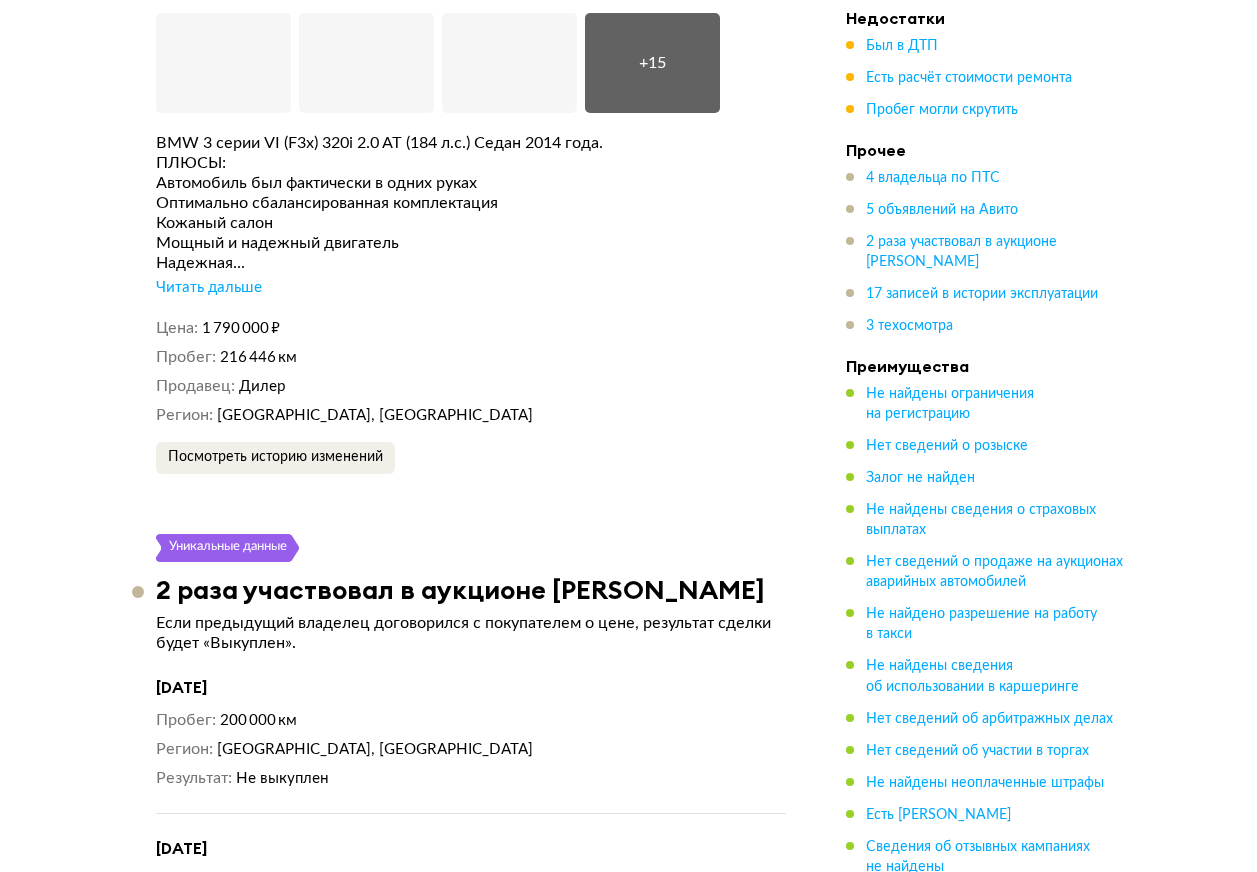 scroll, scrollTop: 6217, scrollLeft: 0, axis: vertical 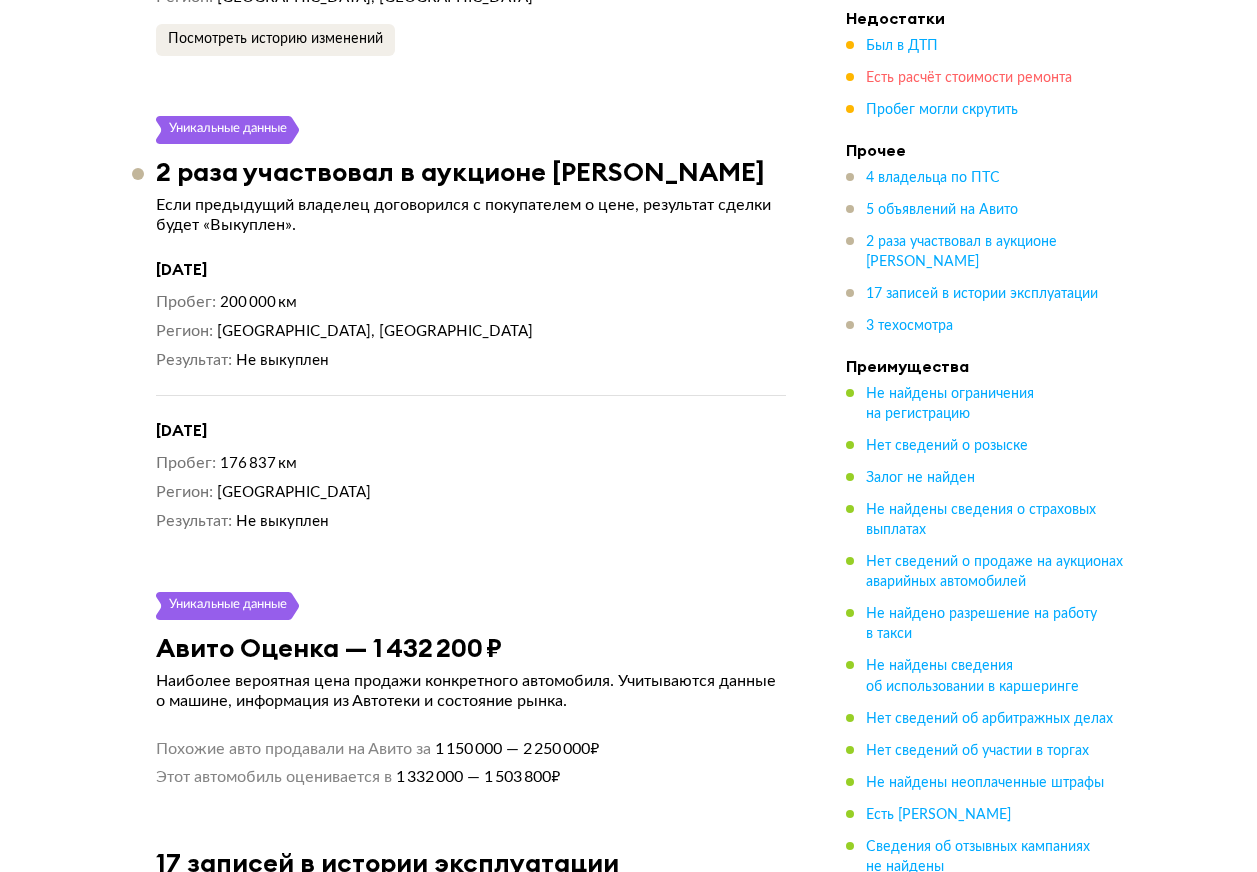 click on "Есть расчёт стоимости ремонта" at bounding box center (969, 78) 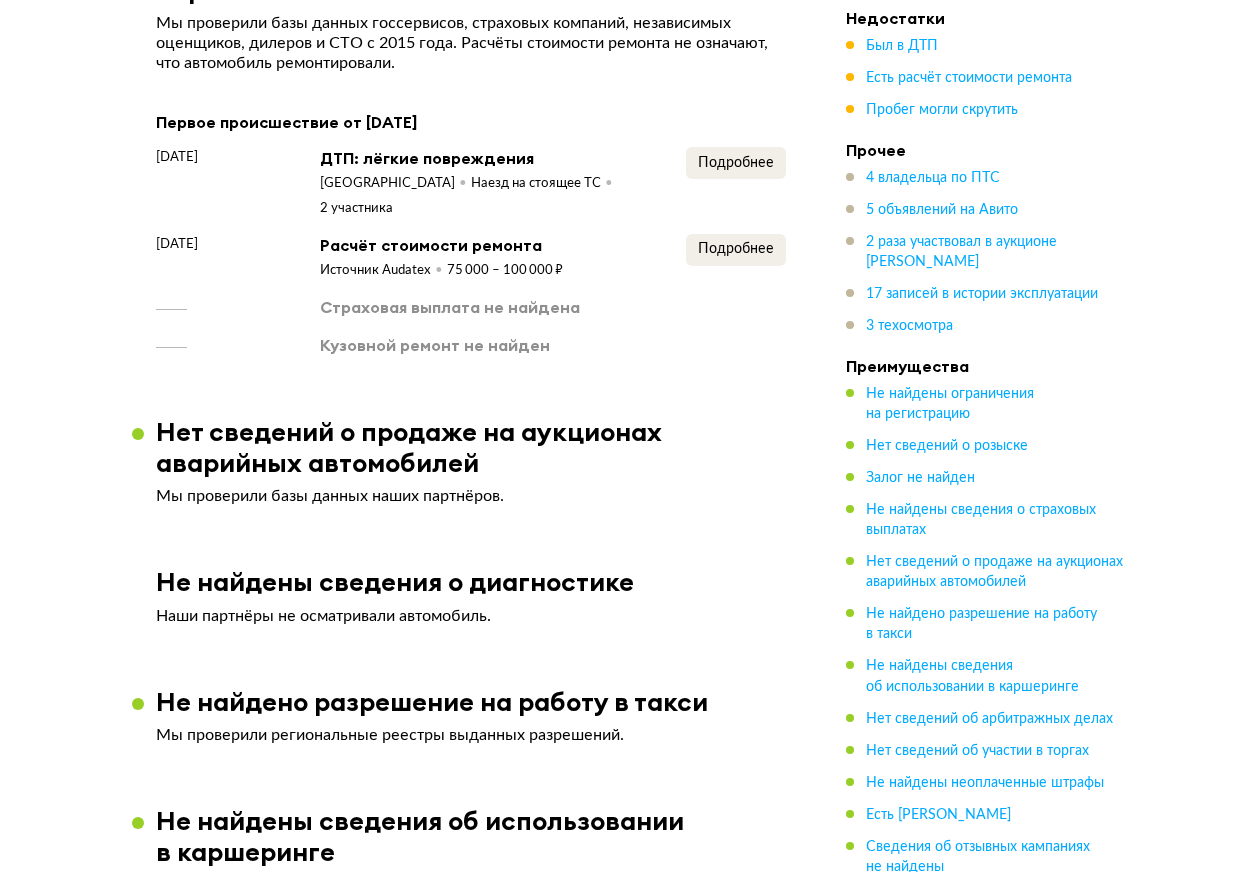 scroll, scrollTop: 2398, scrollLeft: 0, axis: vertical 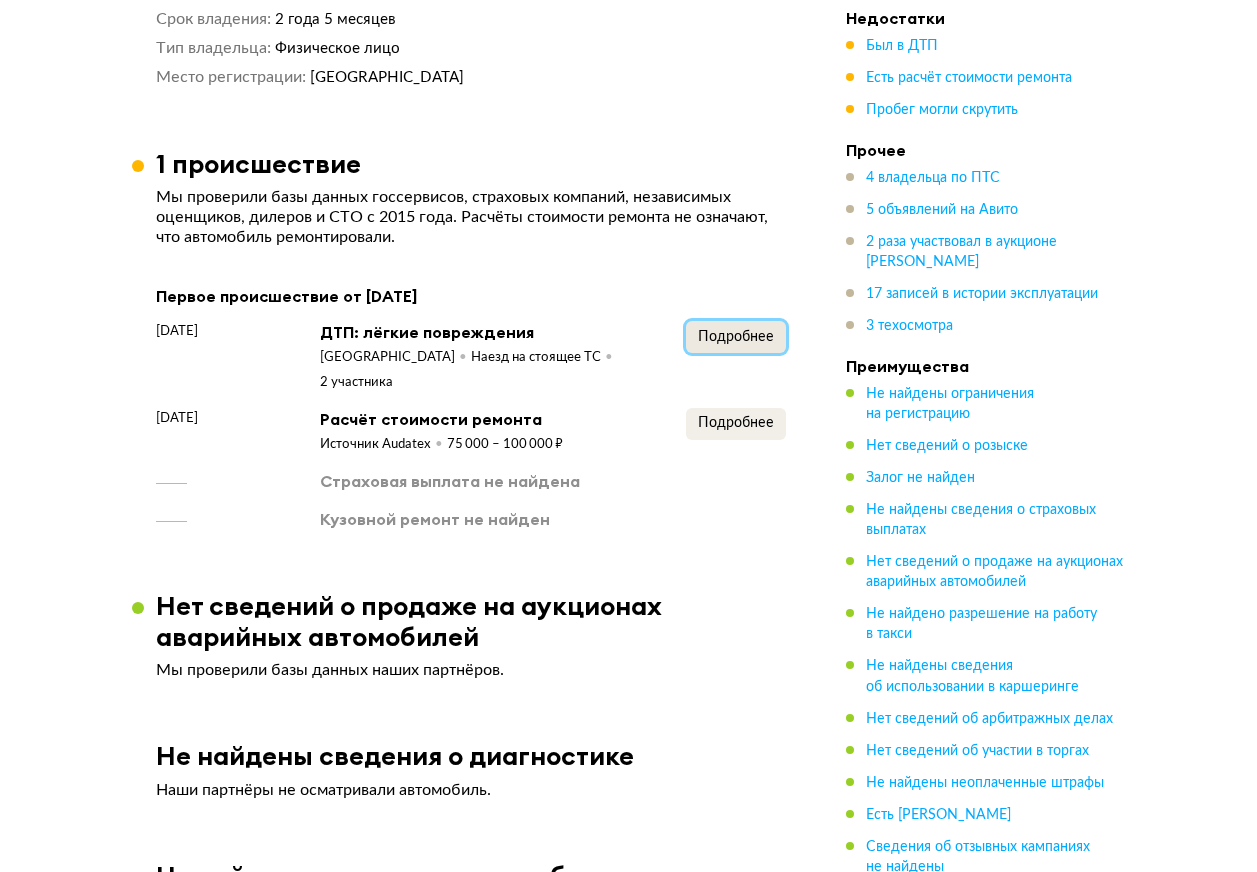 click on "Подробнее" at bounding box center [736, 337] 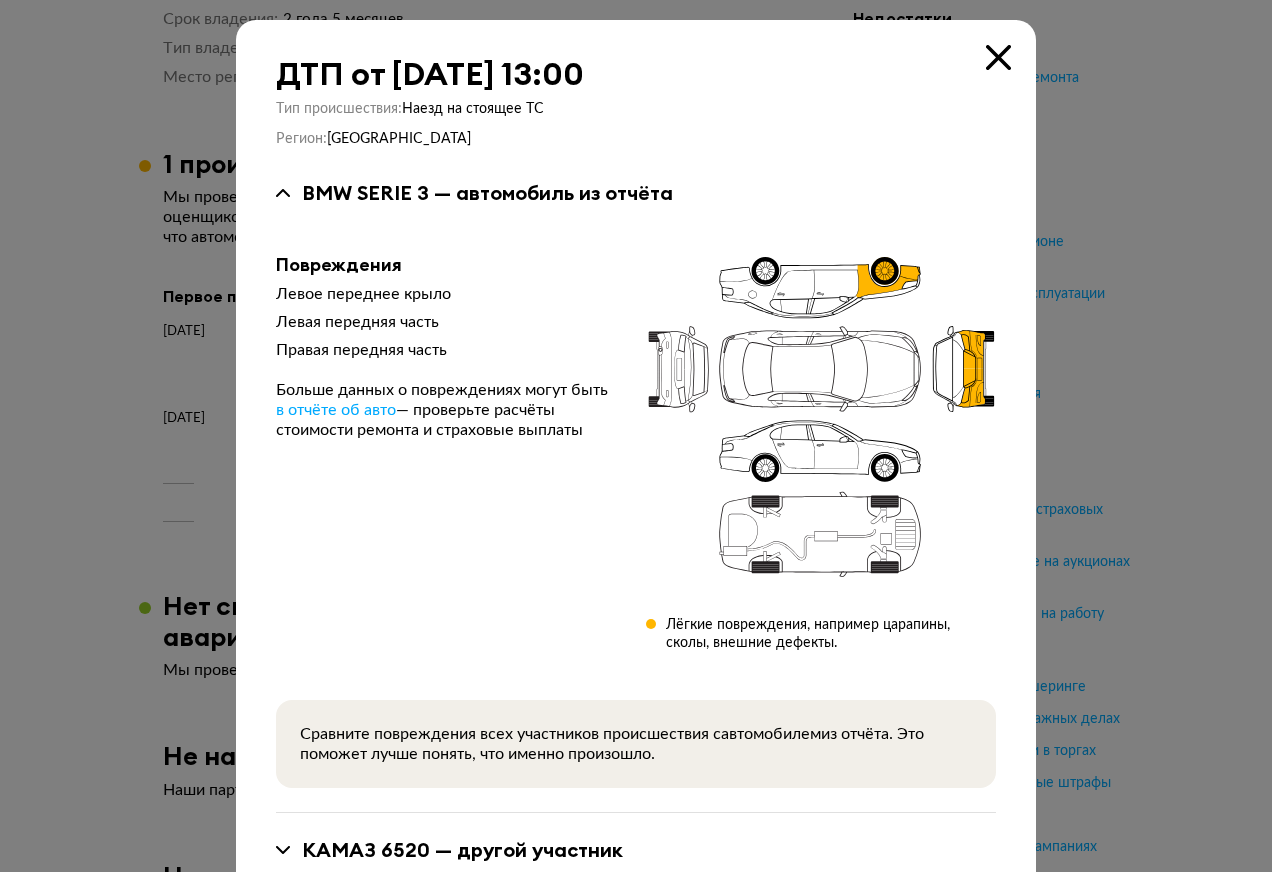 click 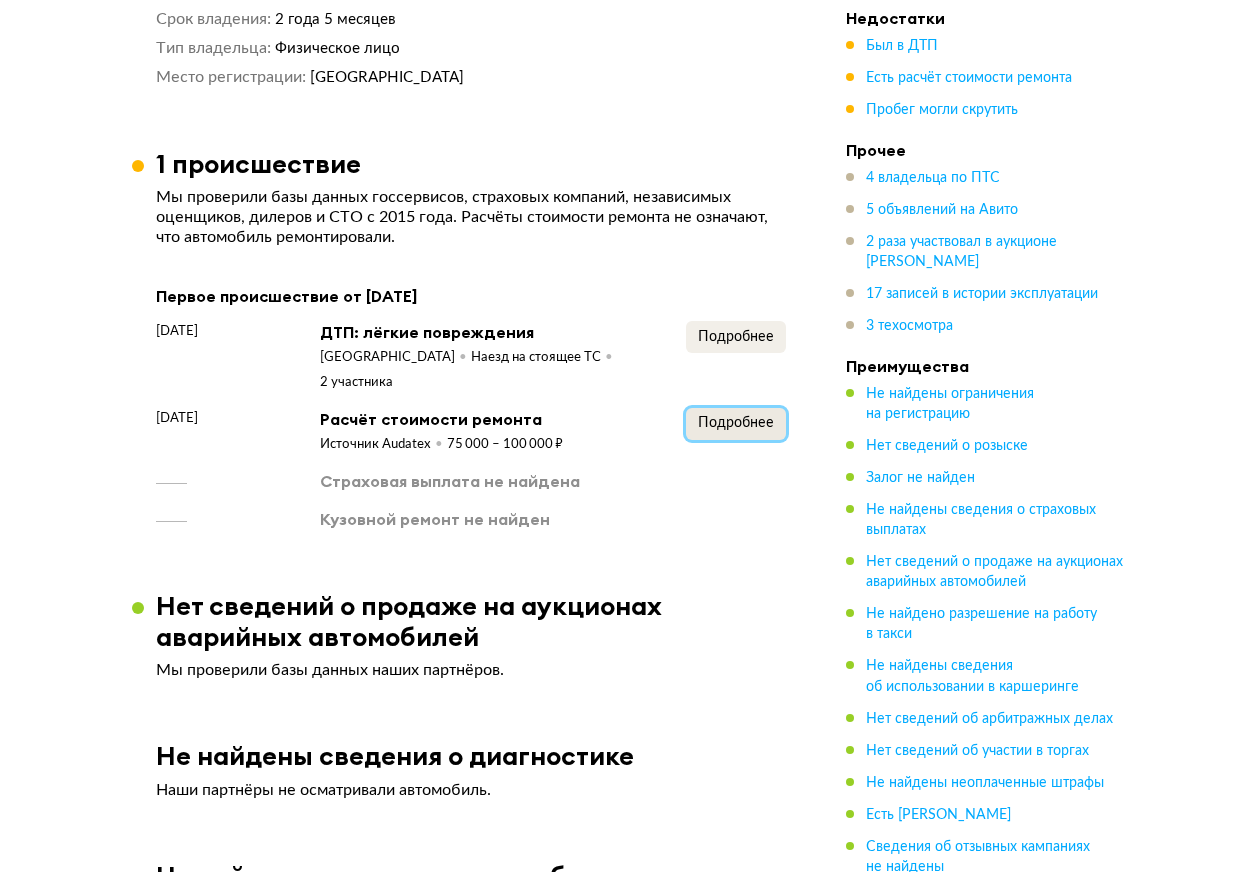 click on "Подробнее" at bounding box center (736, 423) 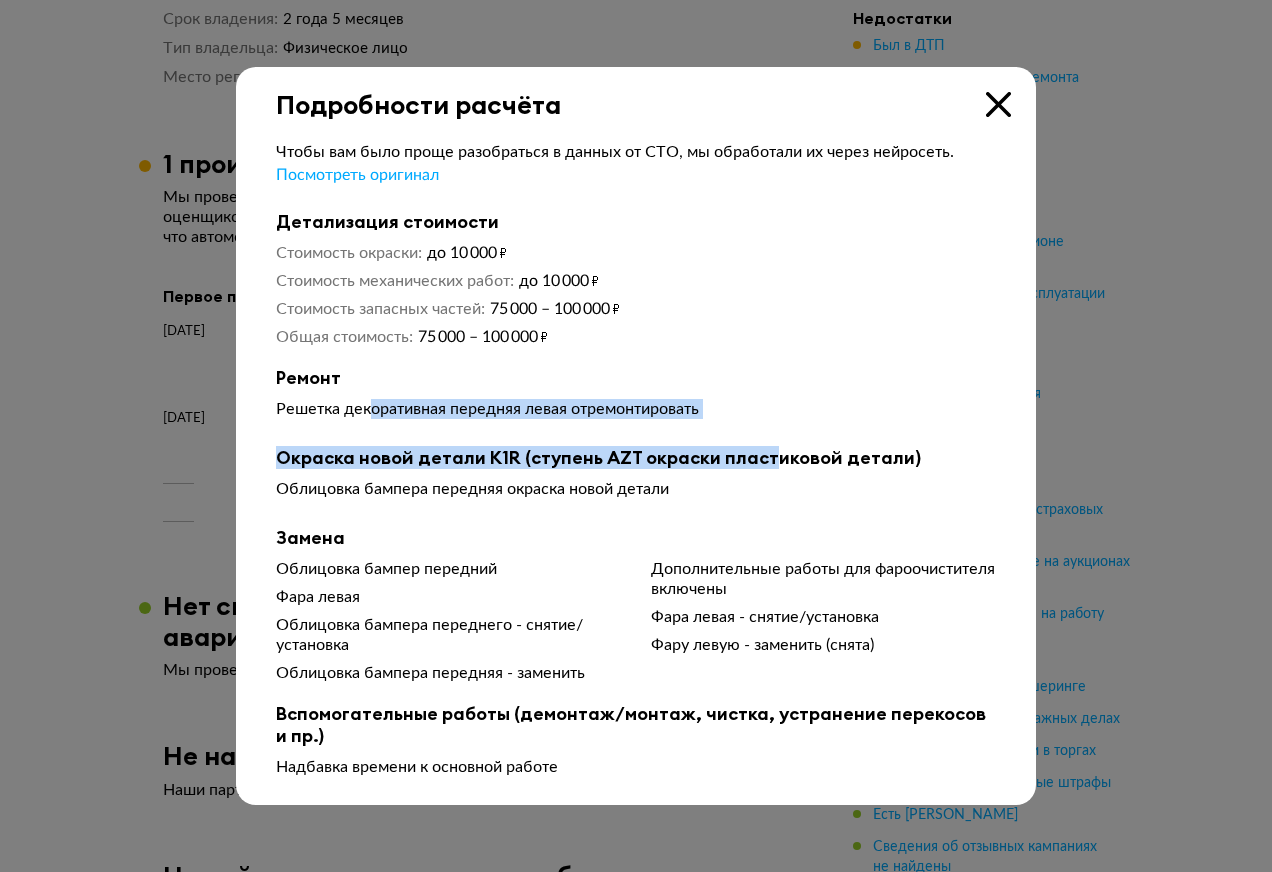 drag, startPoint x: 374, startPoint y: 412, endPoint x: 786, endPoint y: 436, distance: 412.69843 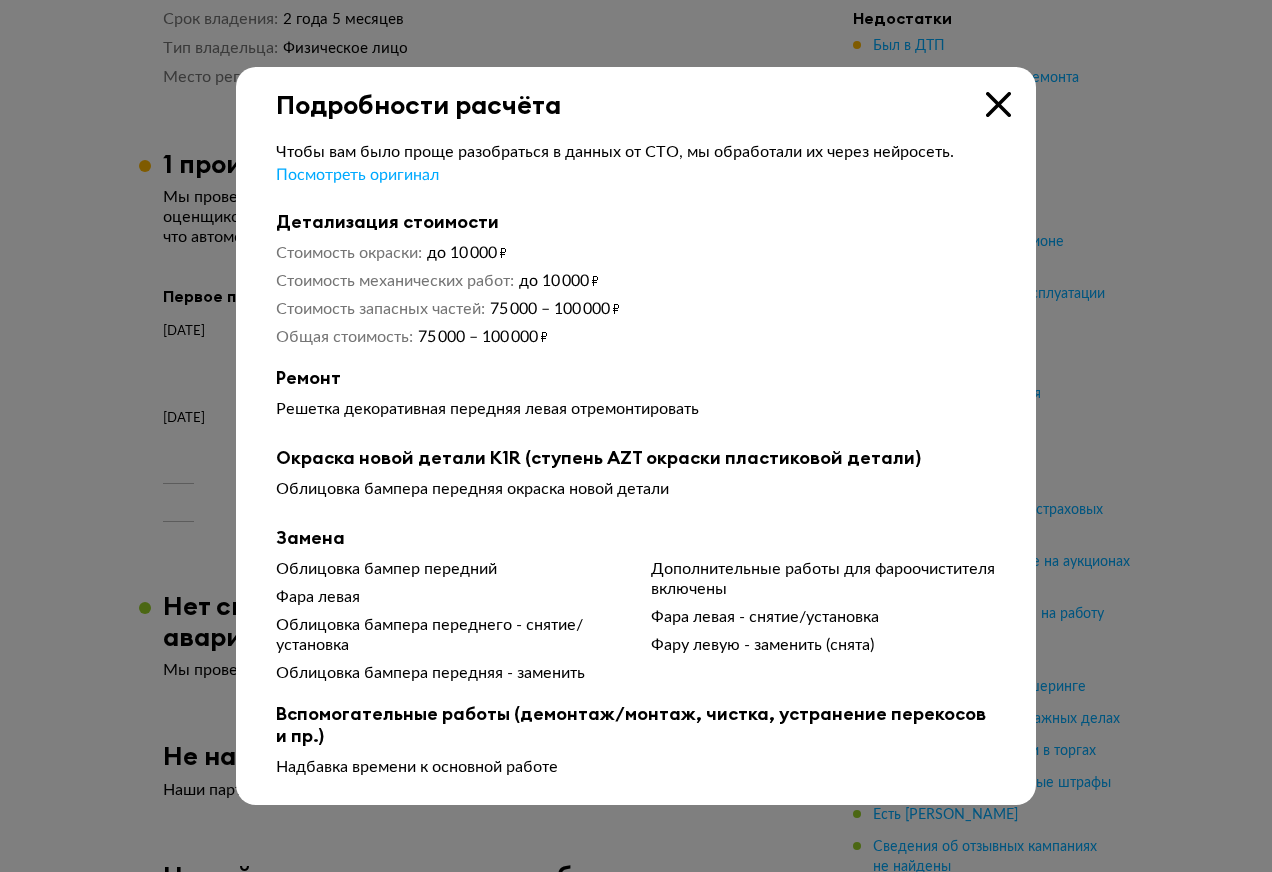 drag, startPoint x: 786, startPoint y: 436, endPoint x: 901, endPoint y: 444, distance: 115.27792 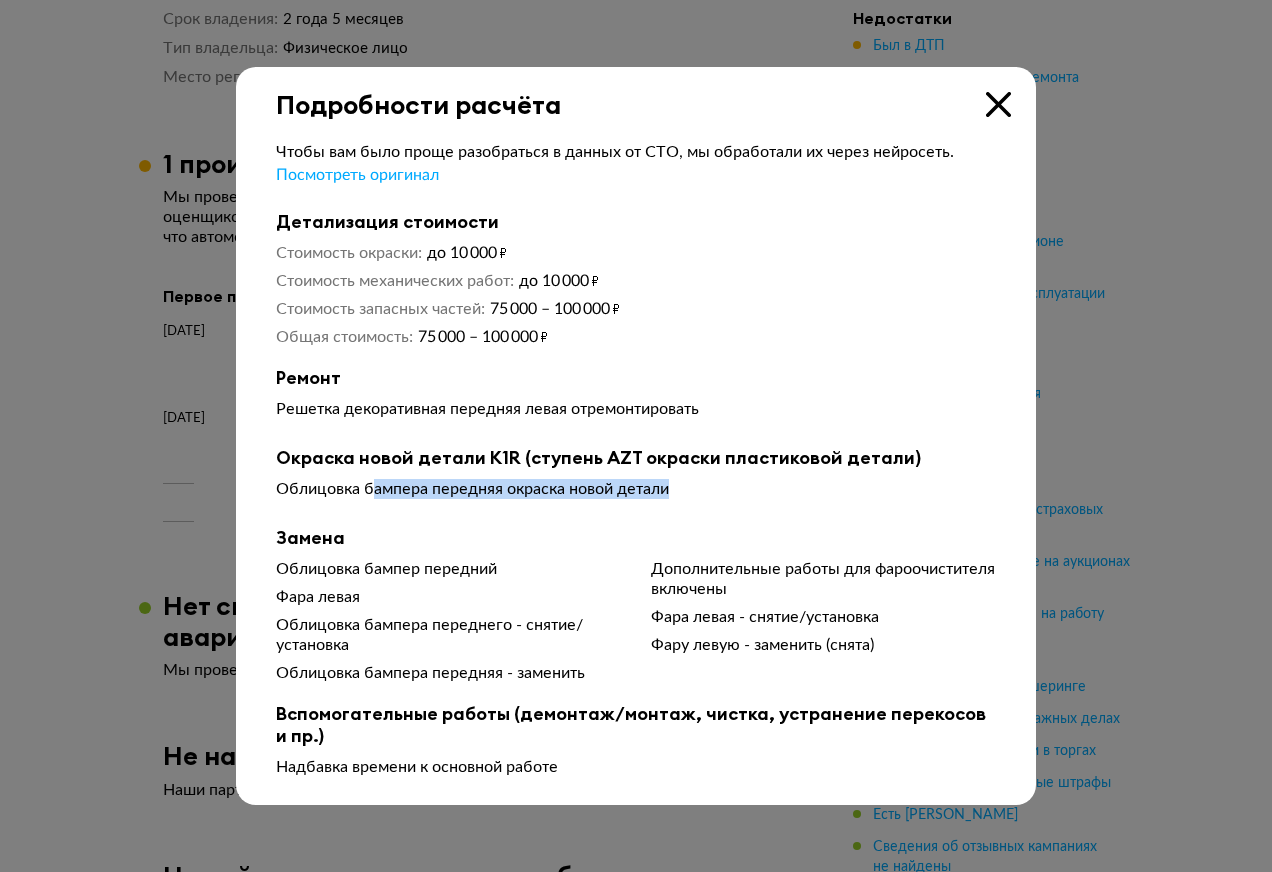 drag, startPoint x: 378, startPoint y: 490, endPoint x: 719, endPoint y: 490, distance: 341 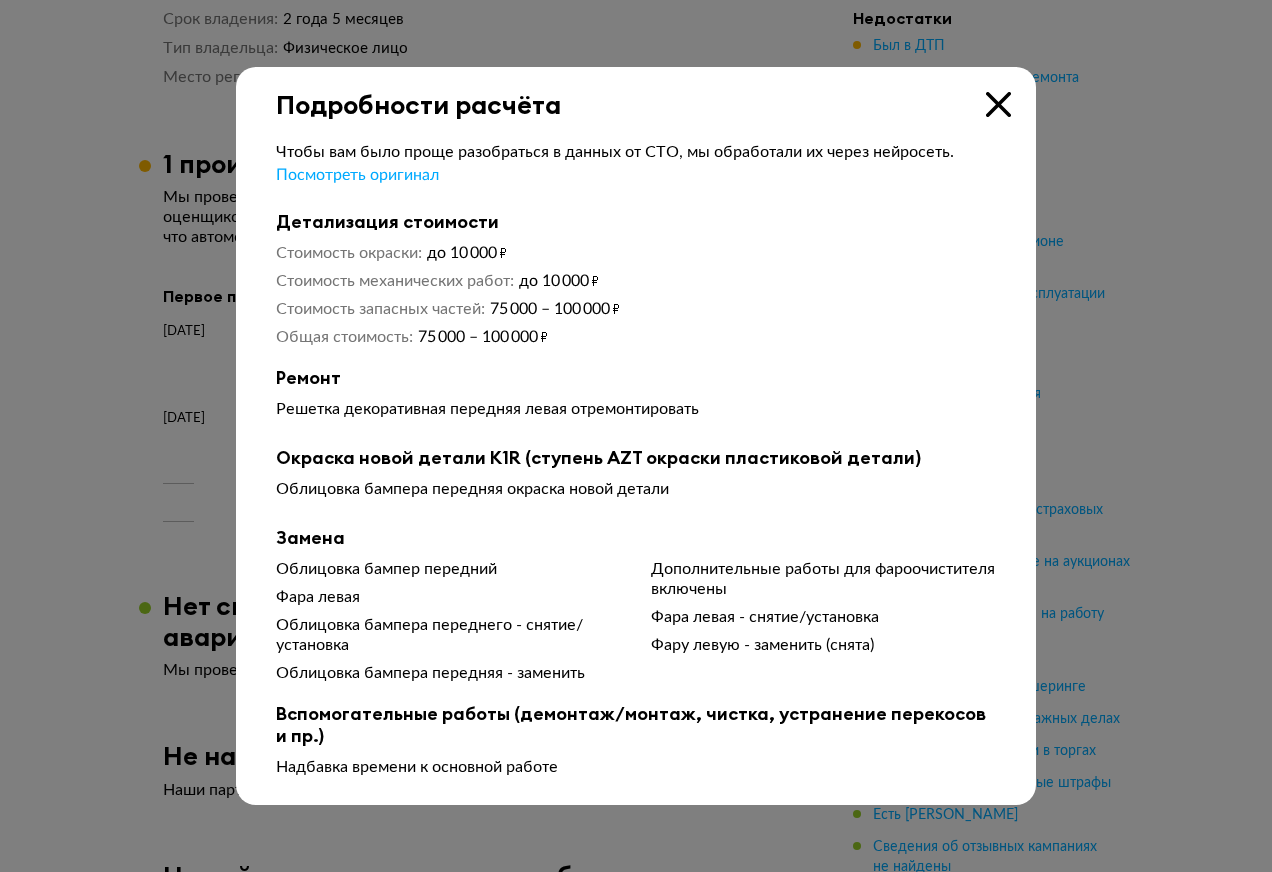 drag, startPoint x: 719, startPoint y: 490, endPoint x: 670, endPoint y: 645, distance: 162.56076 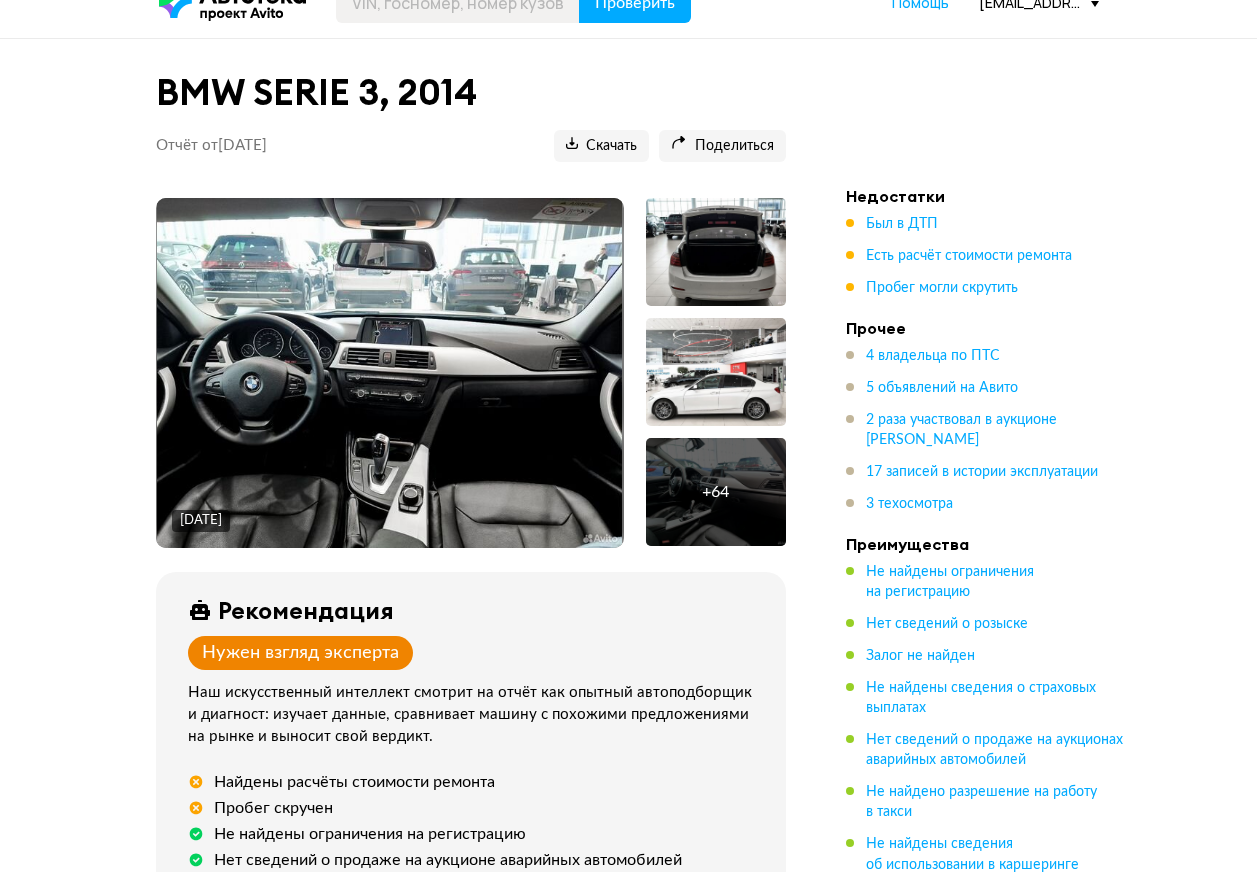 scroll, scrollTop: 0, scrollLeft: 0, axis: both 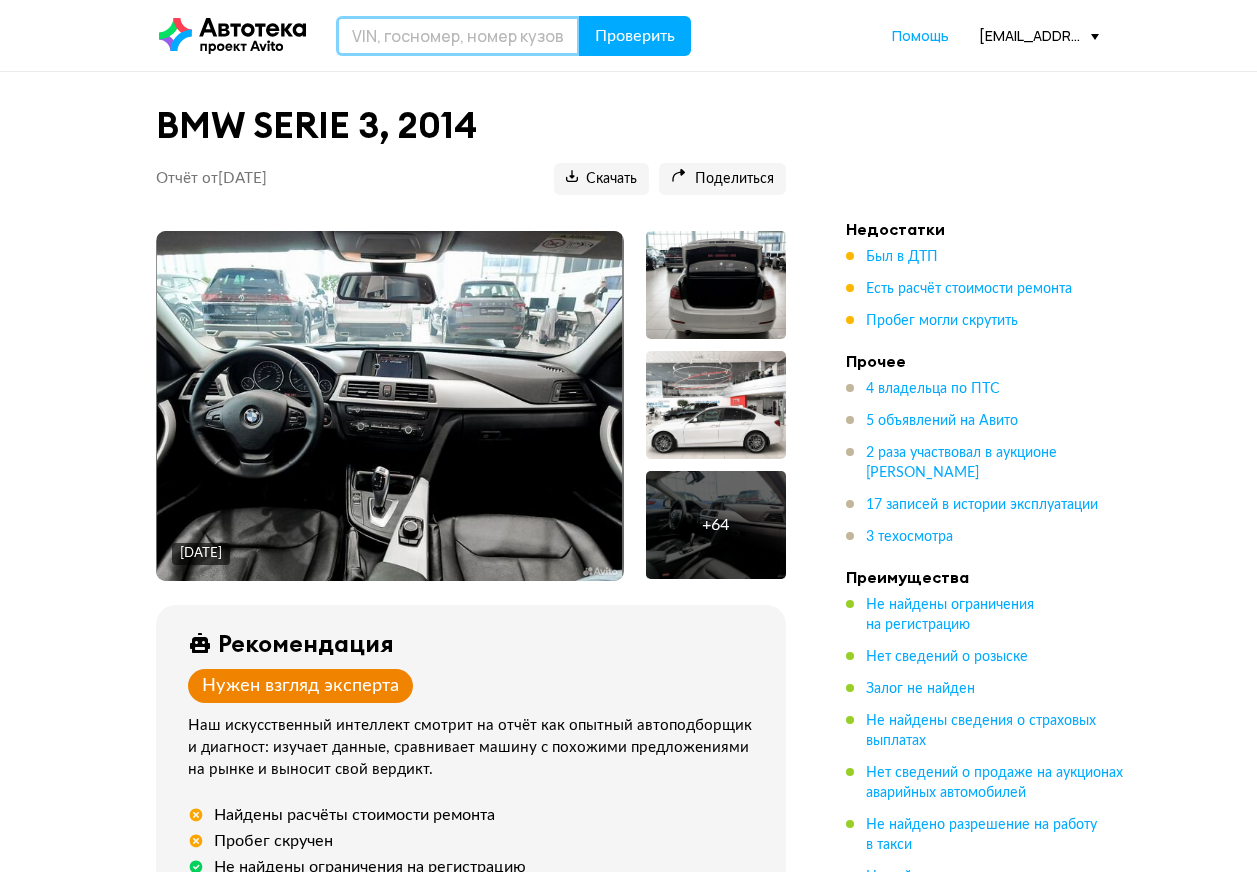 click at bounding box center (458, 36) 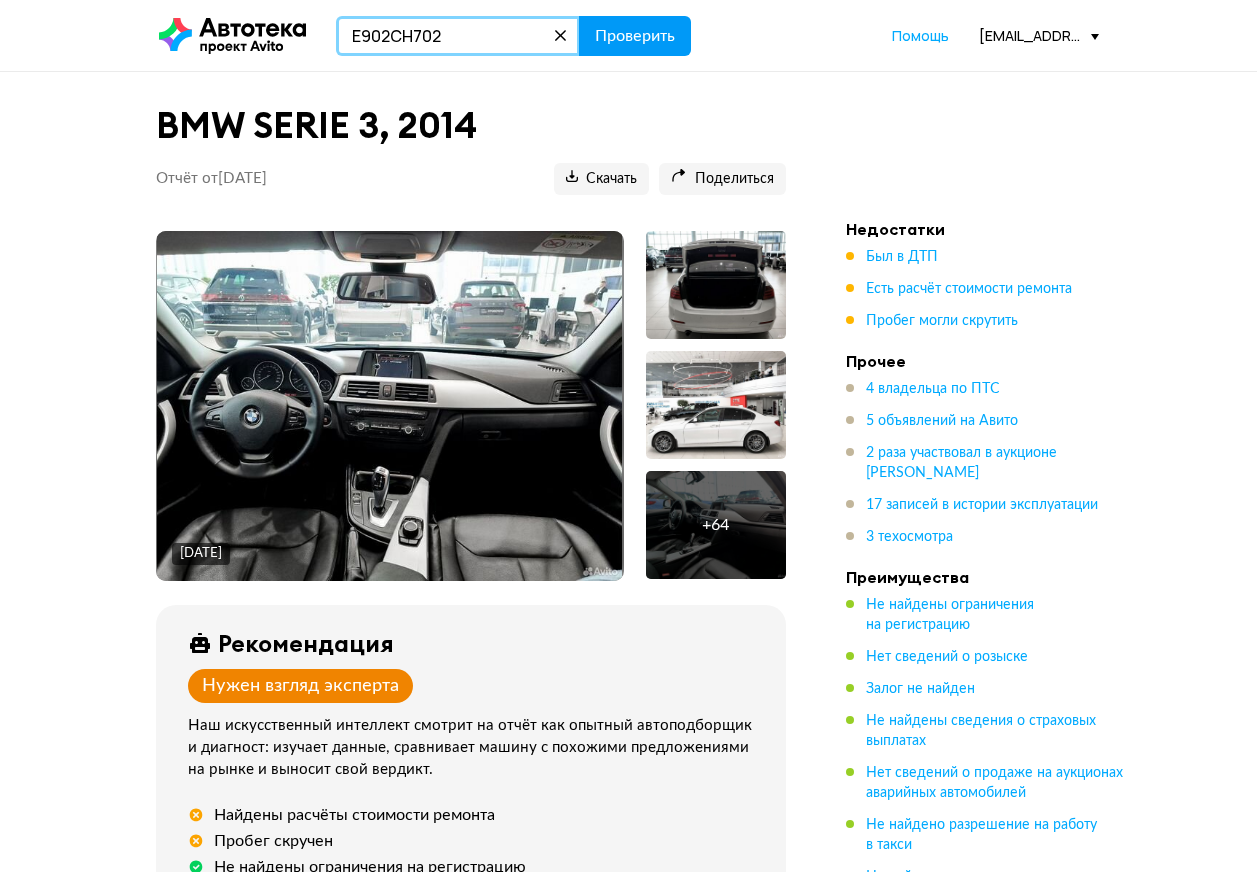 type on "Е902СН702" 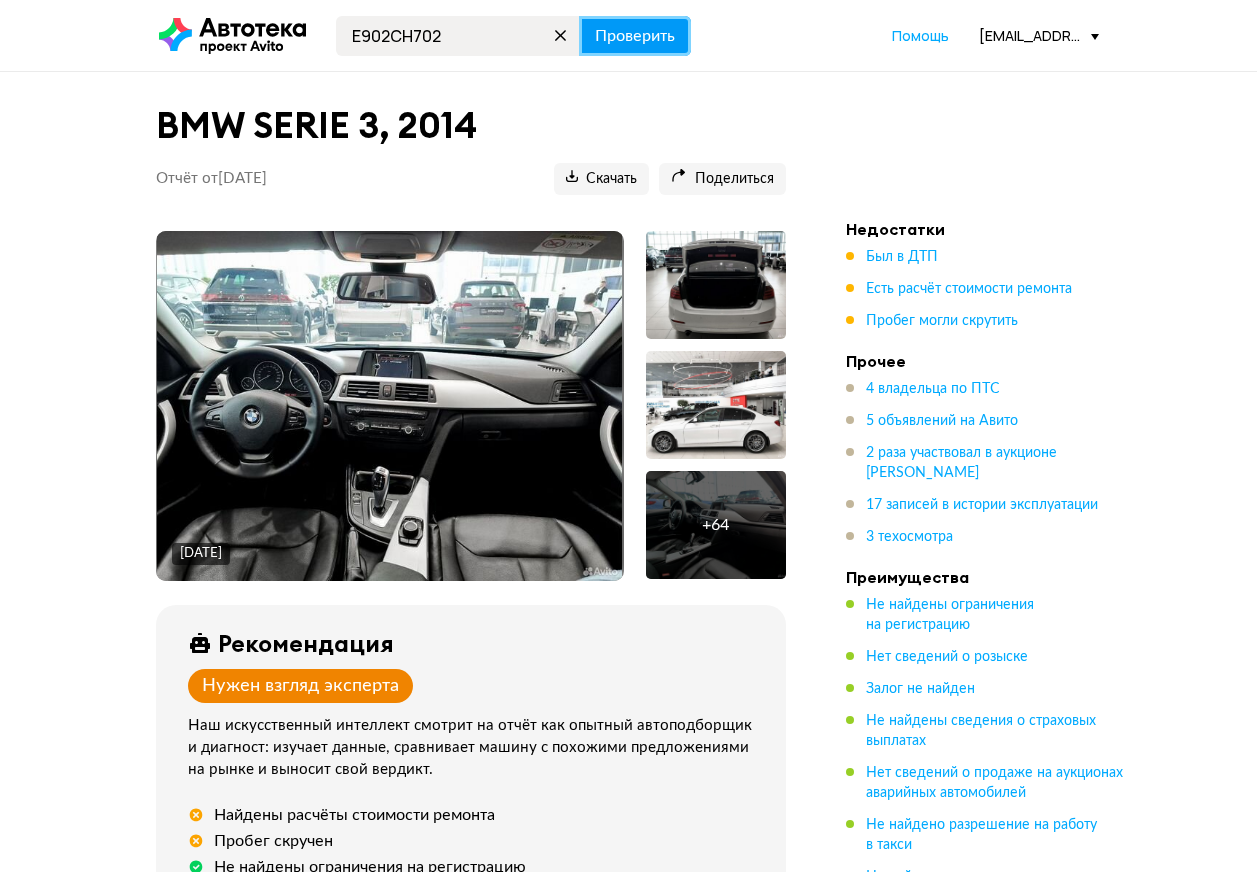 click on "Проверить" at bounding box center [635, 36] 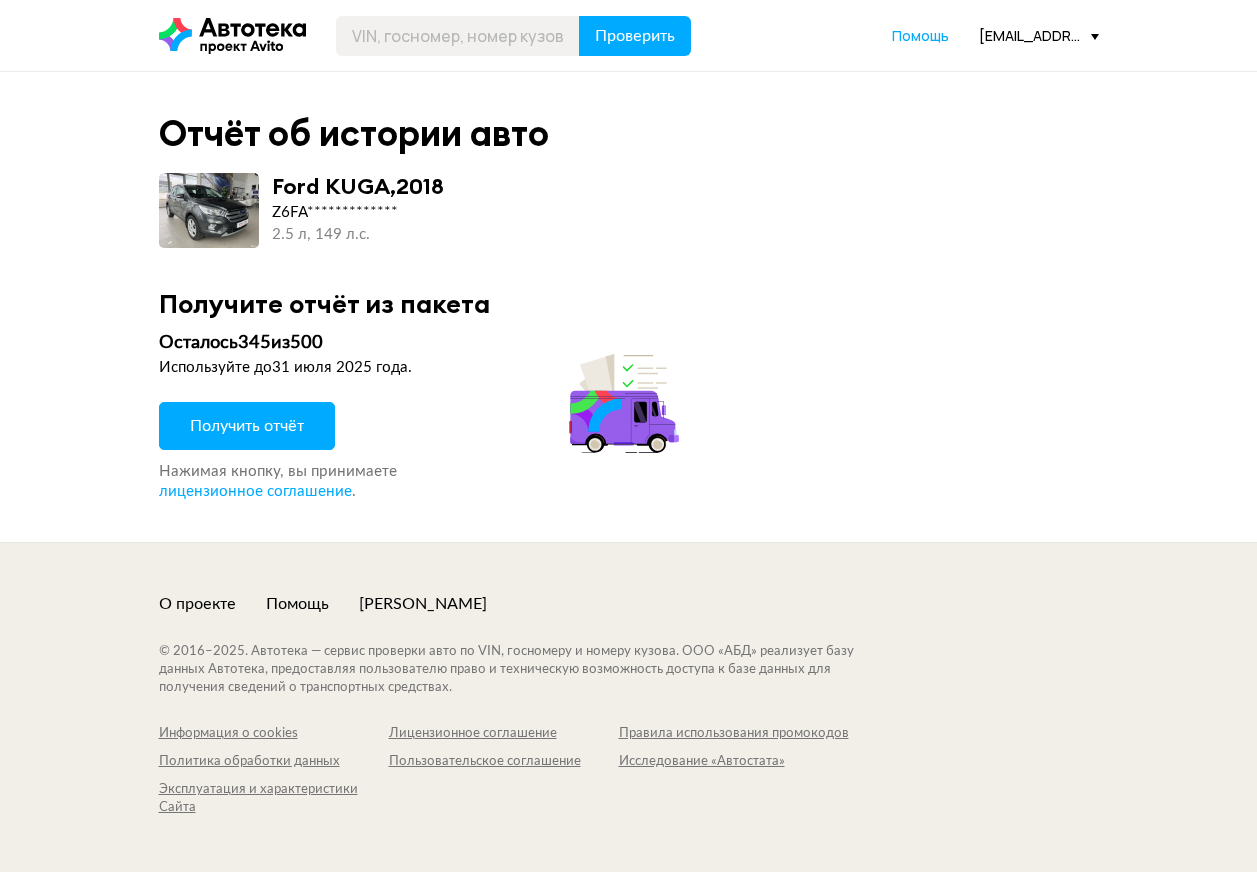 click on "Получить отчёт" at bounding box center [247, 426] 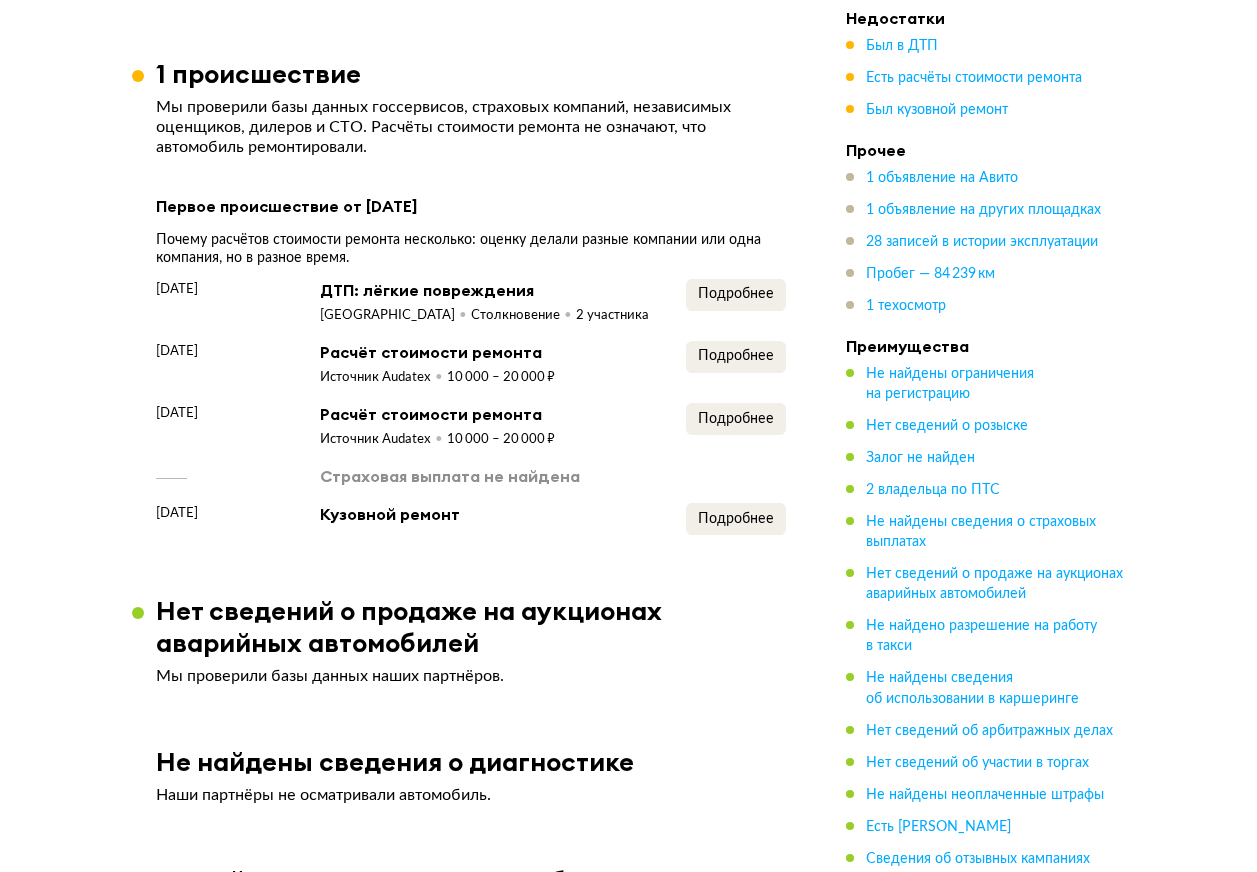 scroll, scrollTop: 2100, scrollLeft: 0, axis: vertical 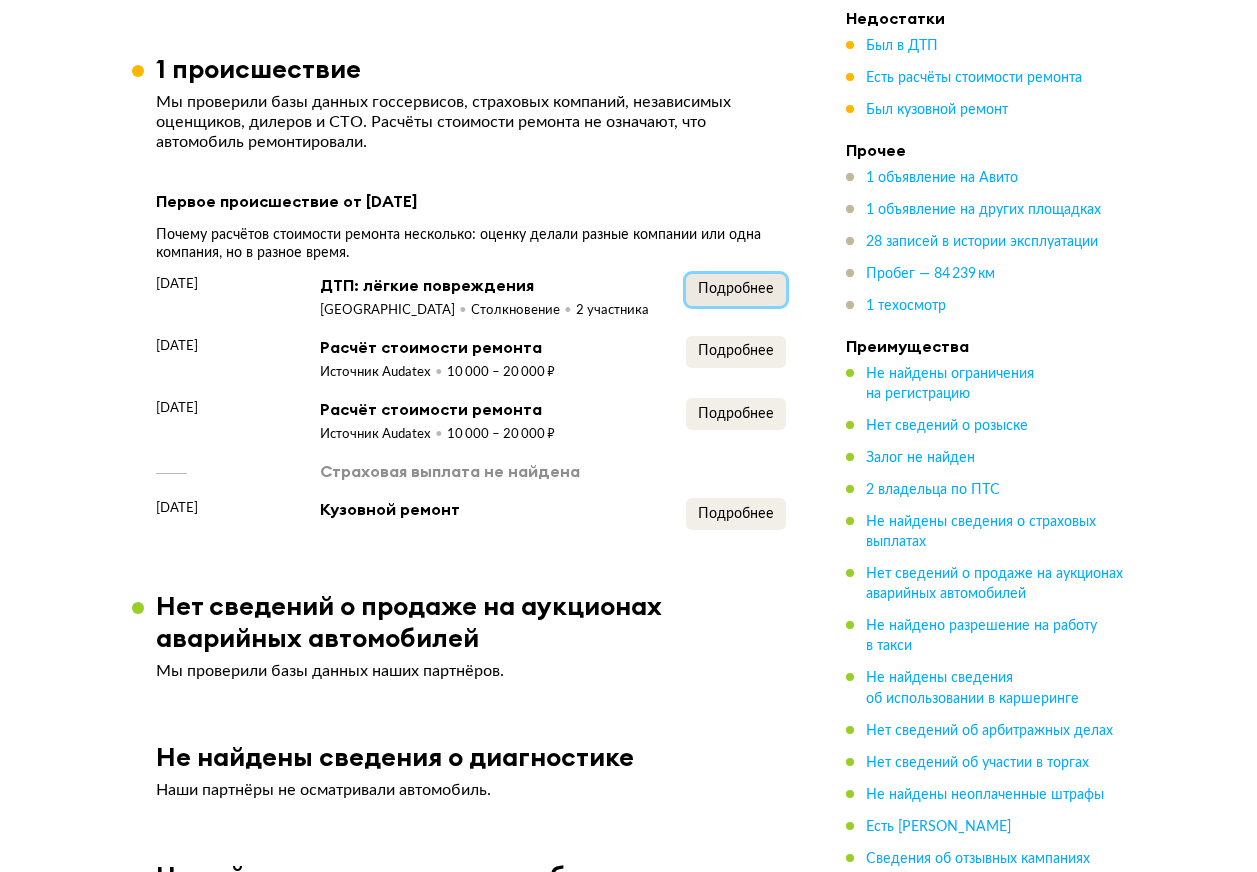 click on "Подробнее" at bounding box center (736, 290) 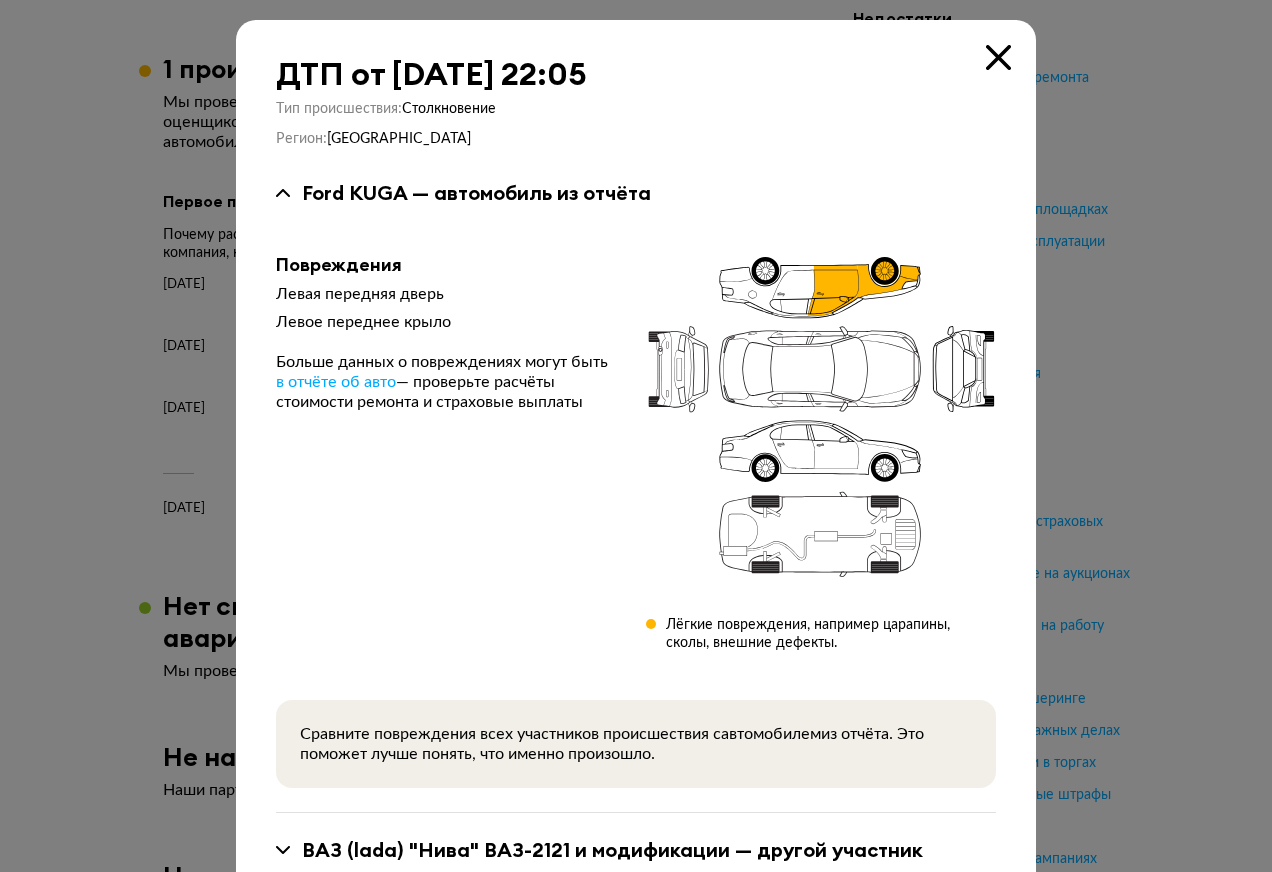 click at bounding box center (998, 57) 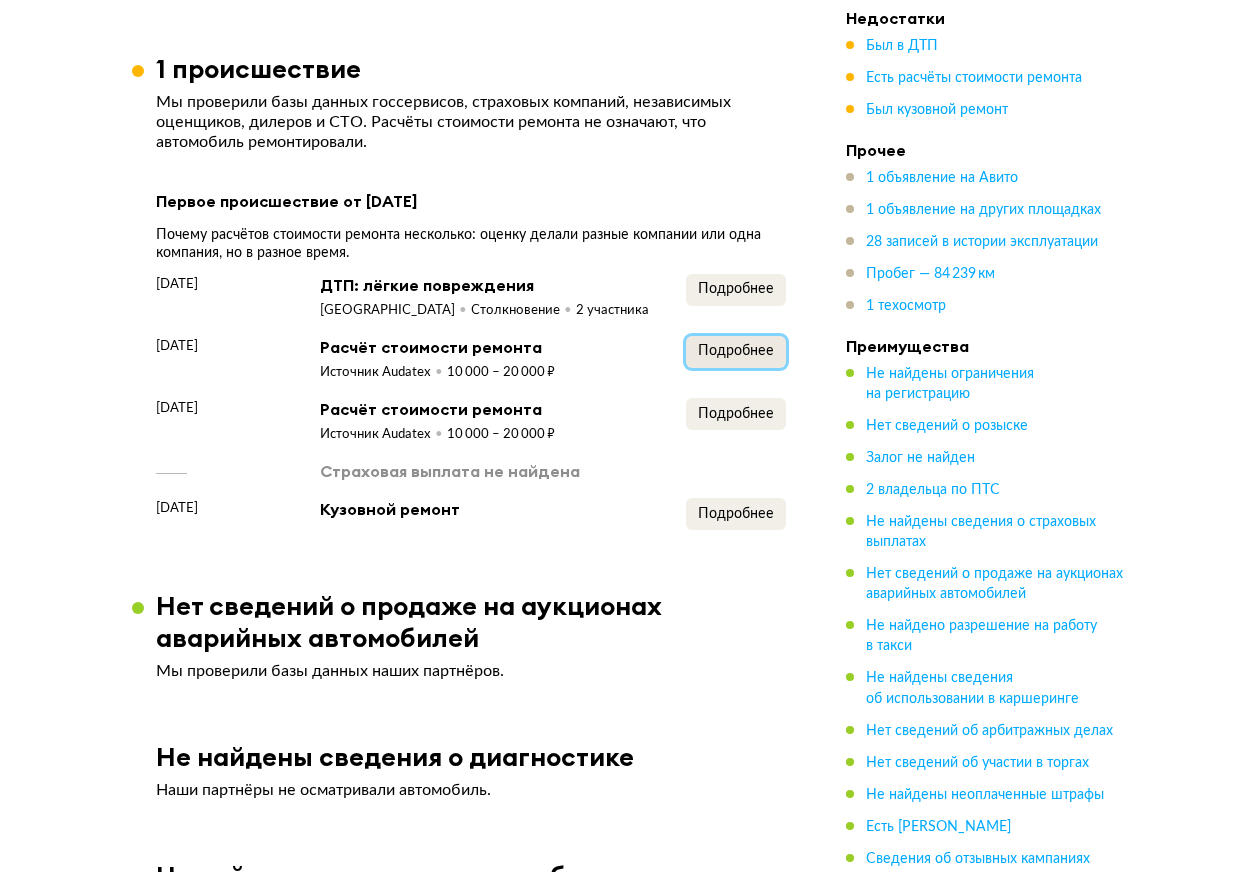 click on "Подробнее" at bounding box center (736, 351) 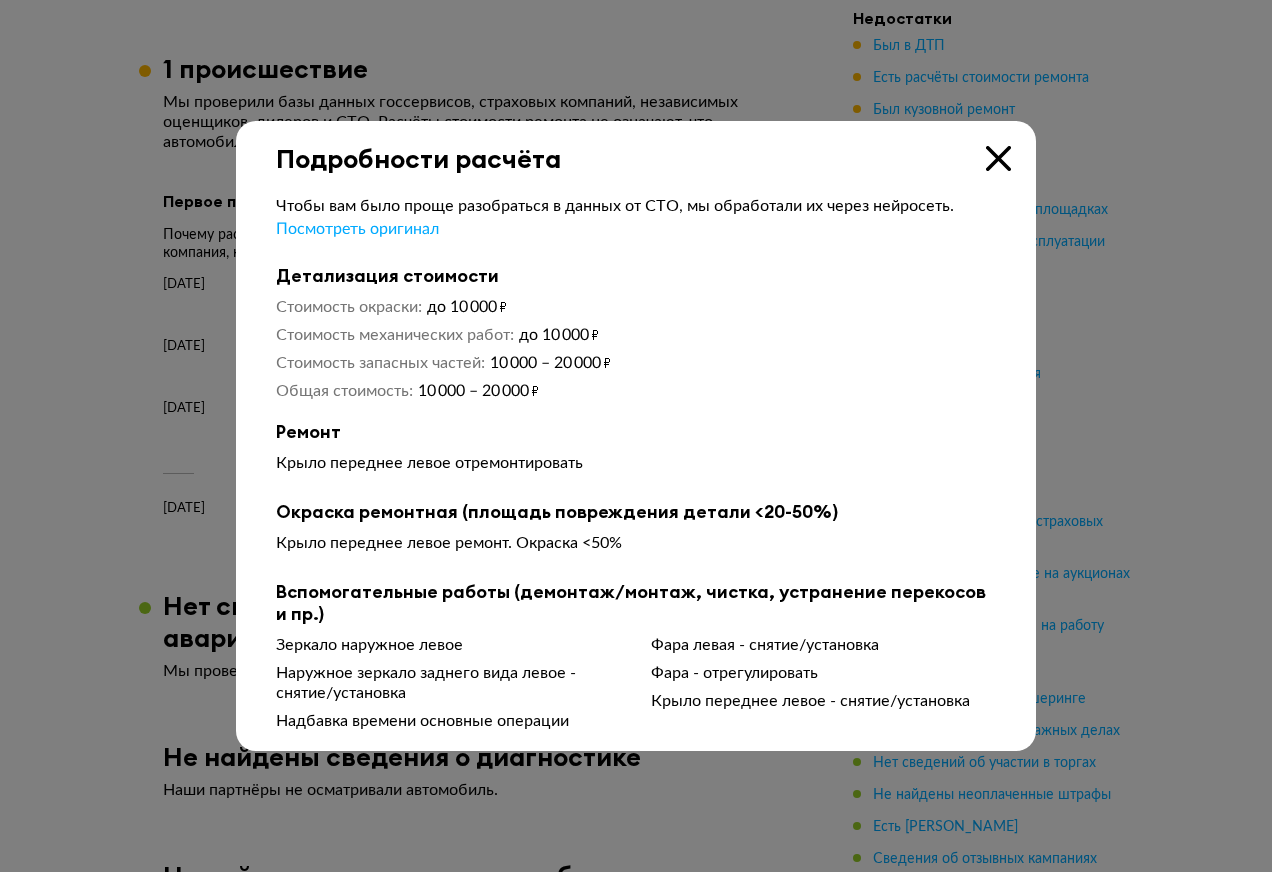 click at bounding box center (998, 158) 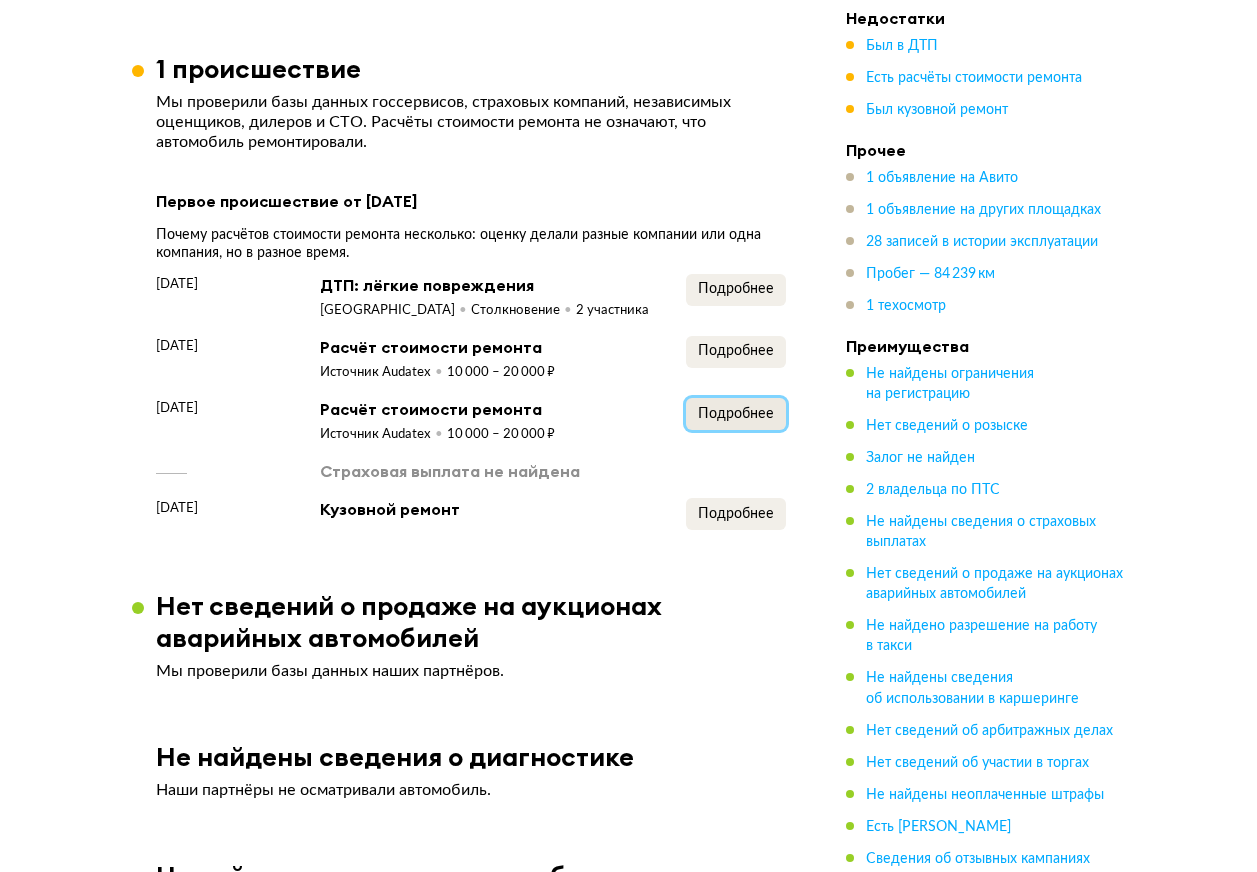 click on "Подробнее" at bounding box center [736, 414] 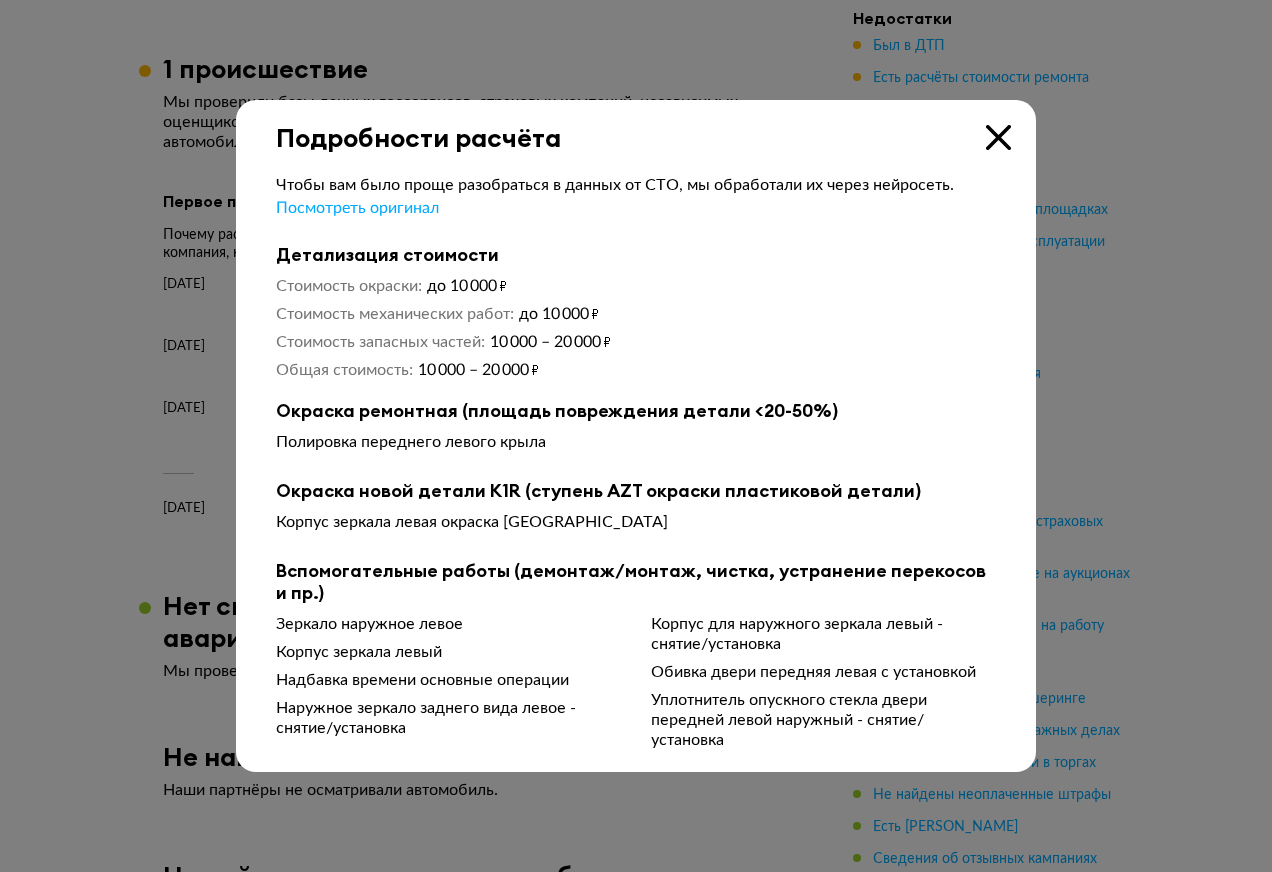 click at bounding box center (998, 137) 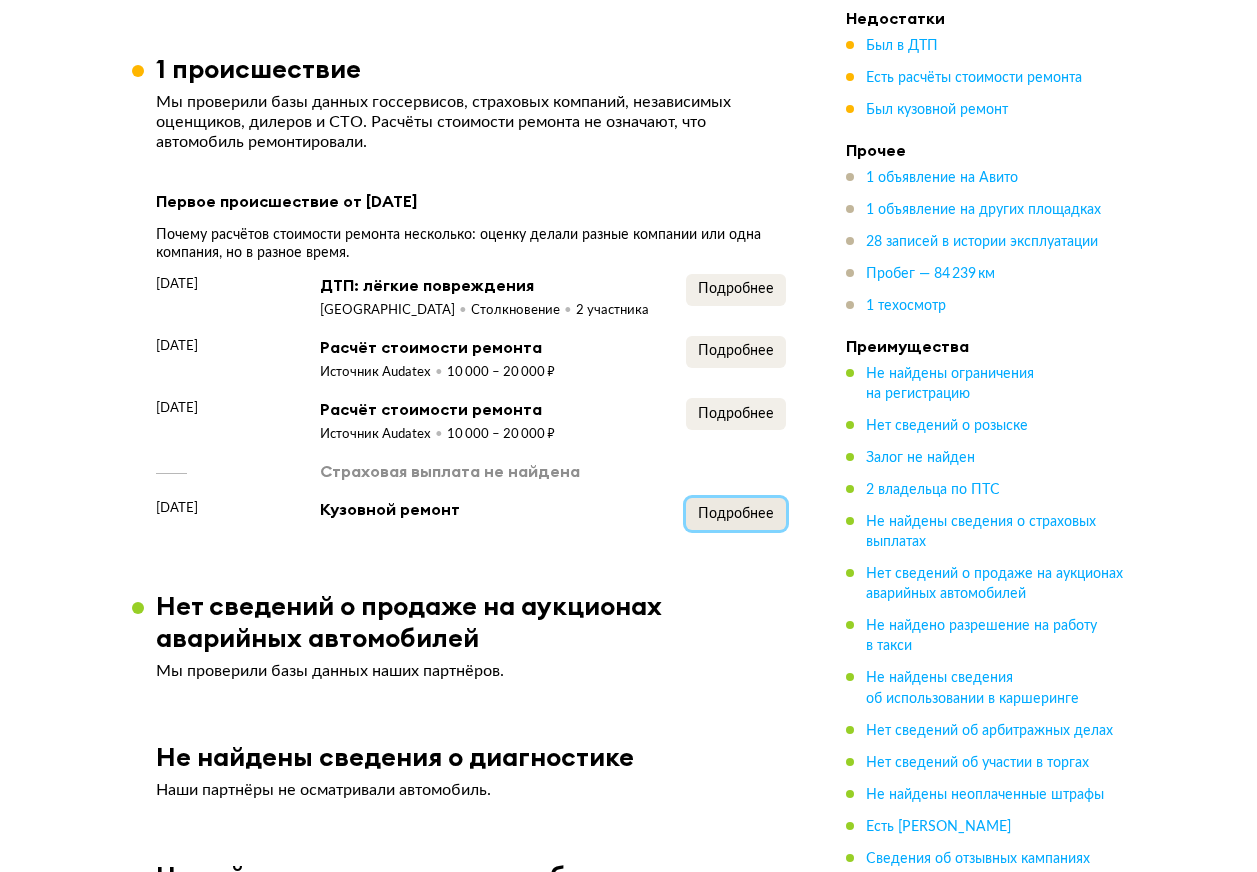 click on "Подробнее" at bounding box center [736, 514] 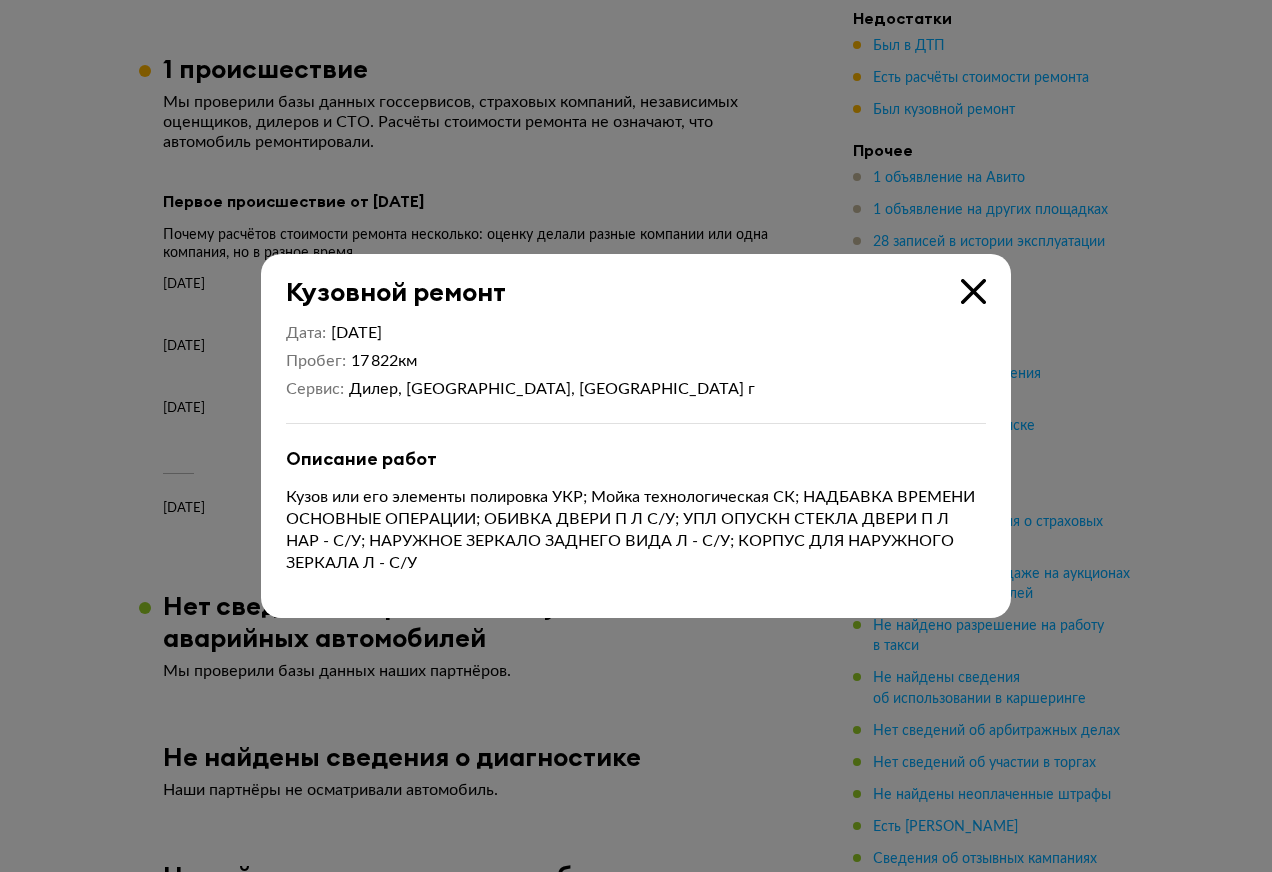 click at bounding box center [973, 291] 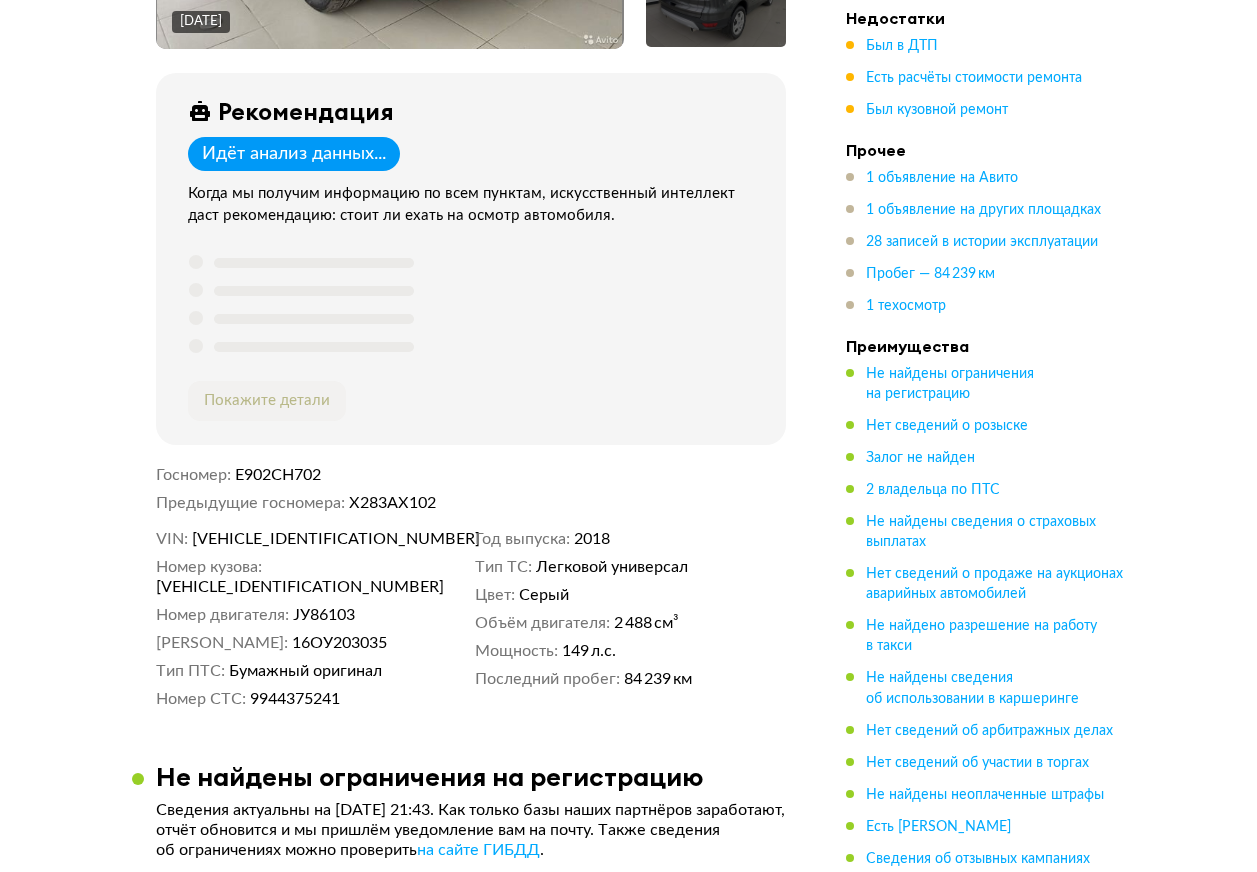 scroll, scrollTop: 600, scrollLeft: 0, axis: vertical 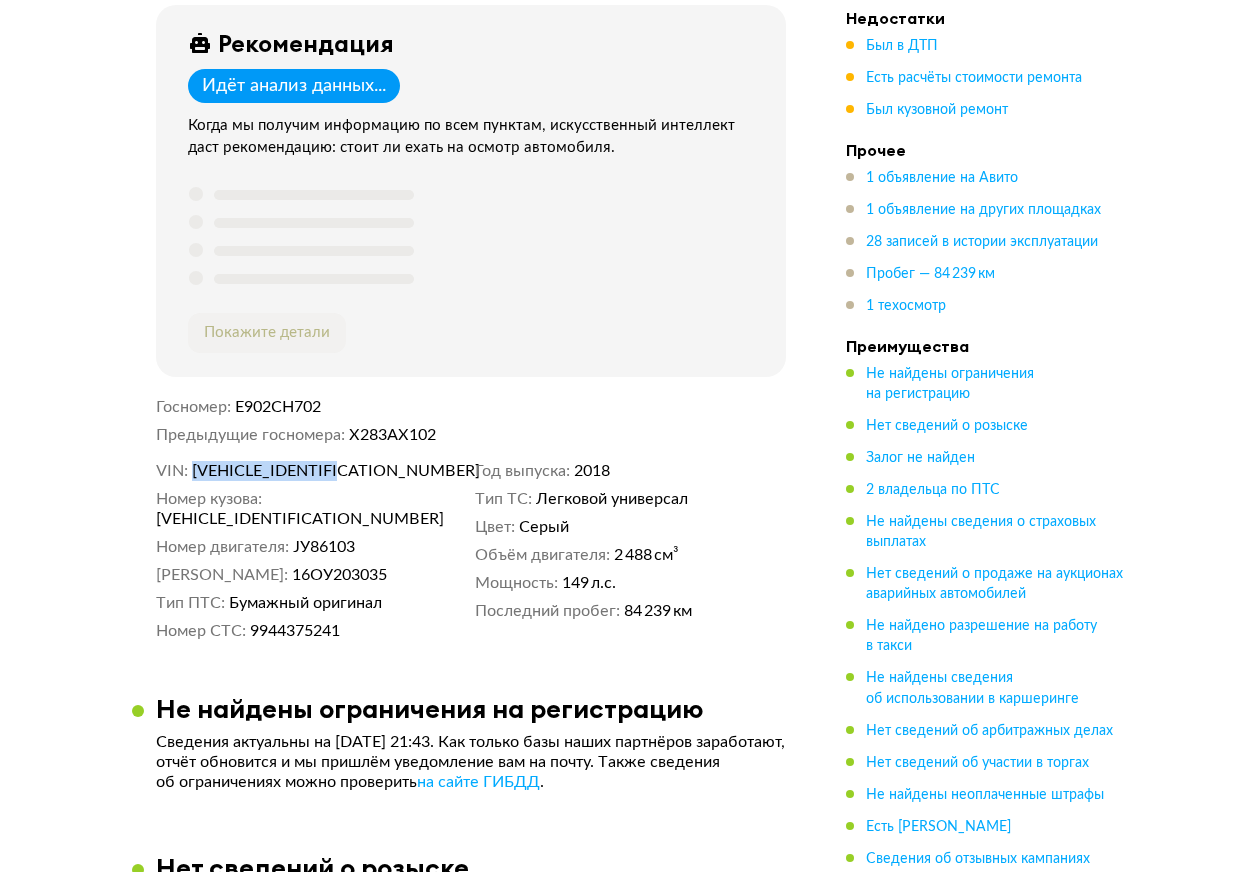 drag, startPoint x: 184, startPoint y: 466, endPoint x: 363, endPoint y: 466, distance: 179 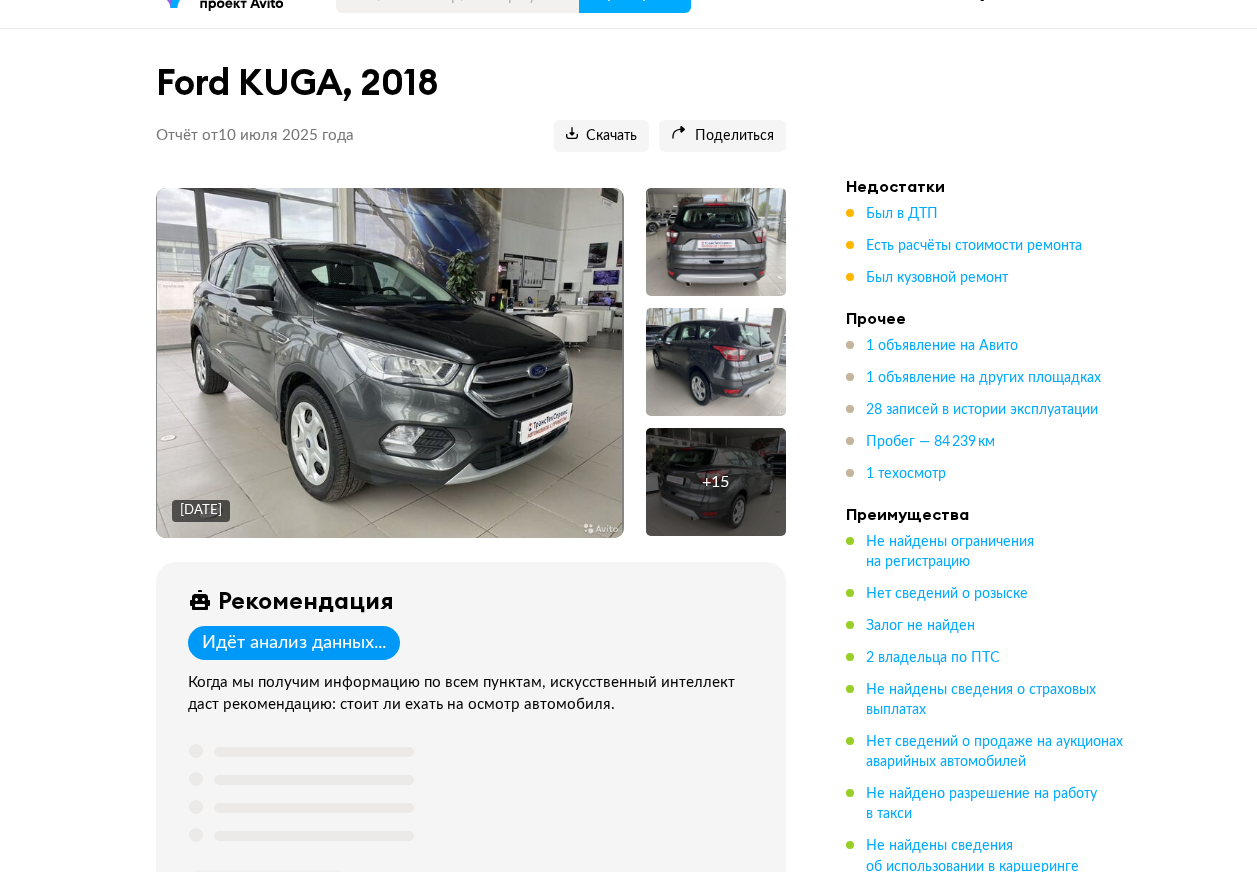 scroll, scrollTop: 0, scrollLeft: 0, axis: both 